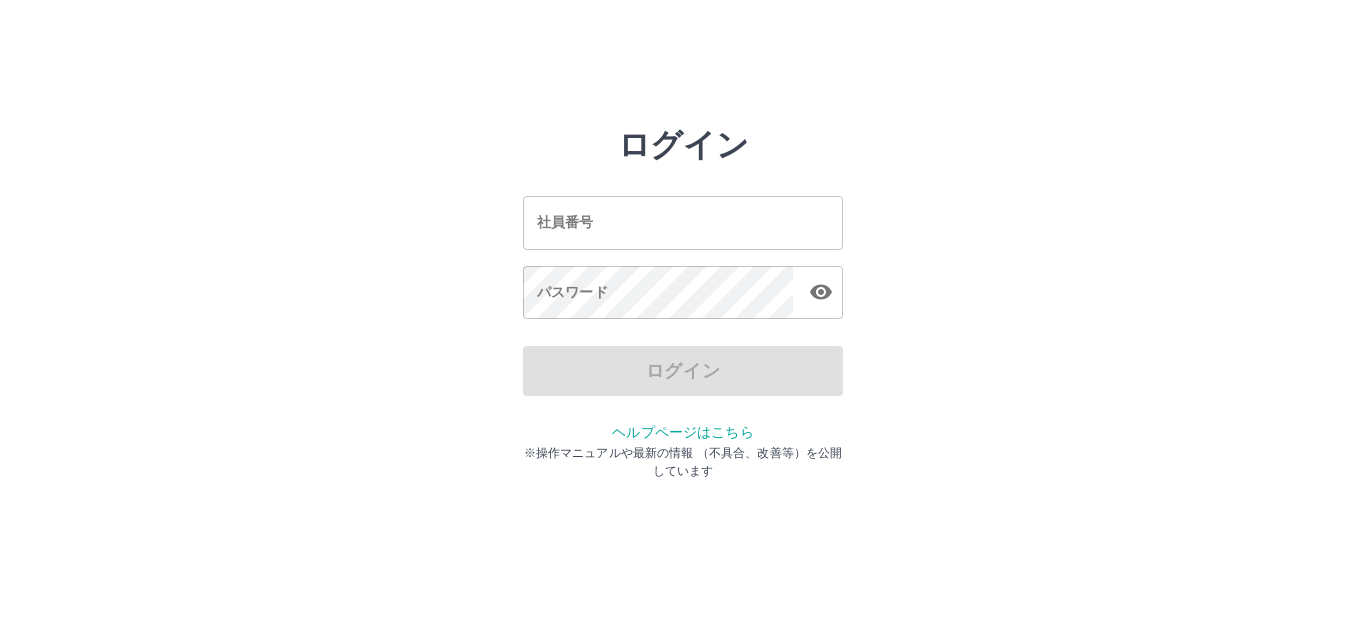 scroll, scrollTop: 0, scrollLeft: 0, axis: both 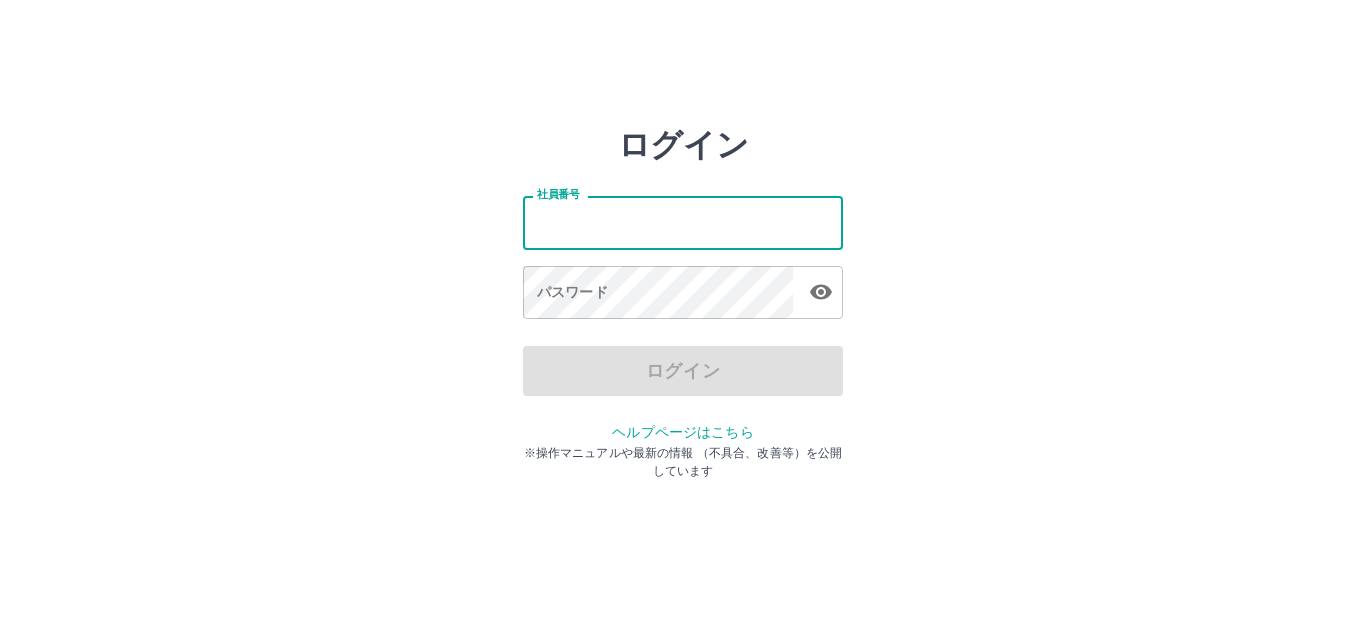 click on "社員番号" at bounding box center (683, 222) 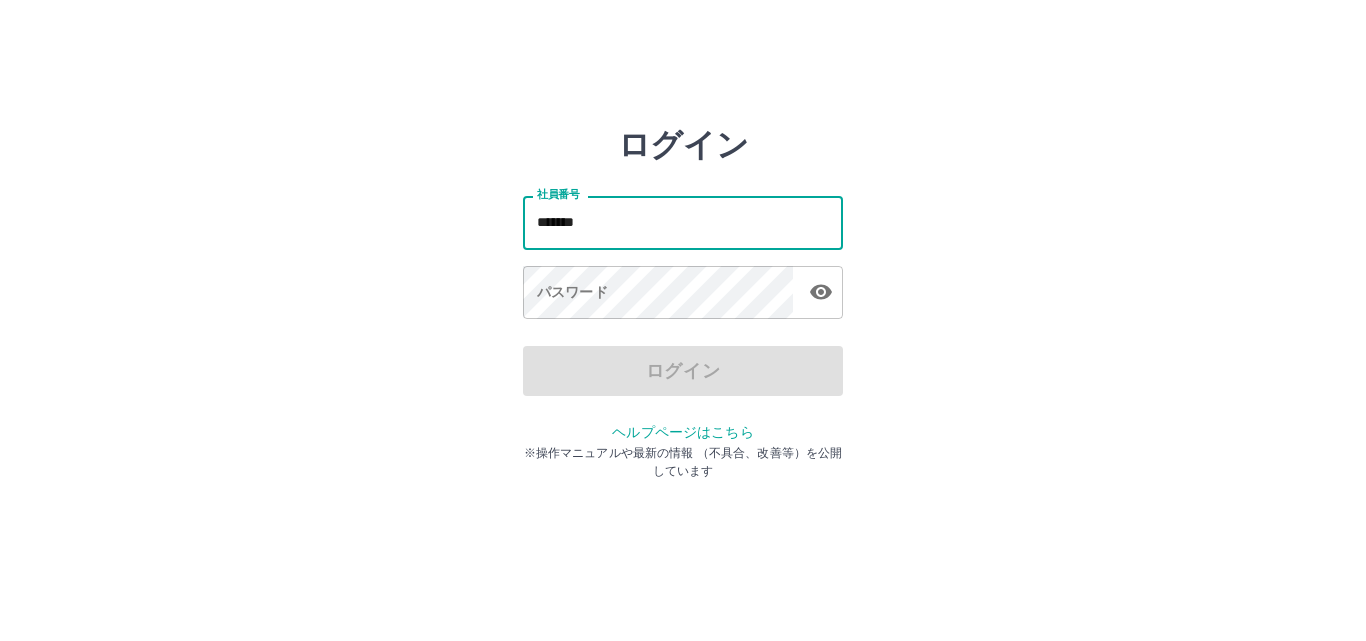 type on "*******" 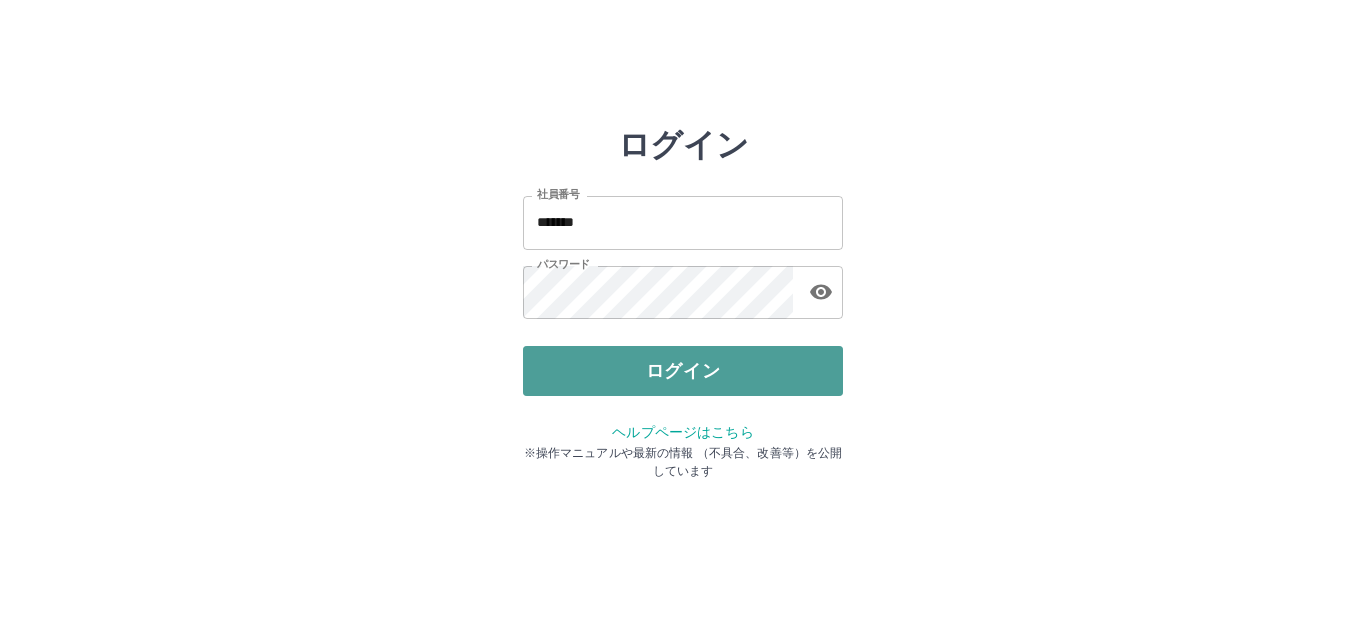 click on "ログイン" at bounding box center [683, 371] 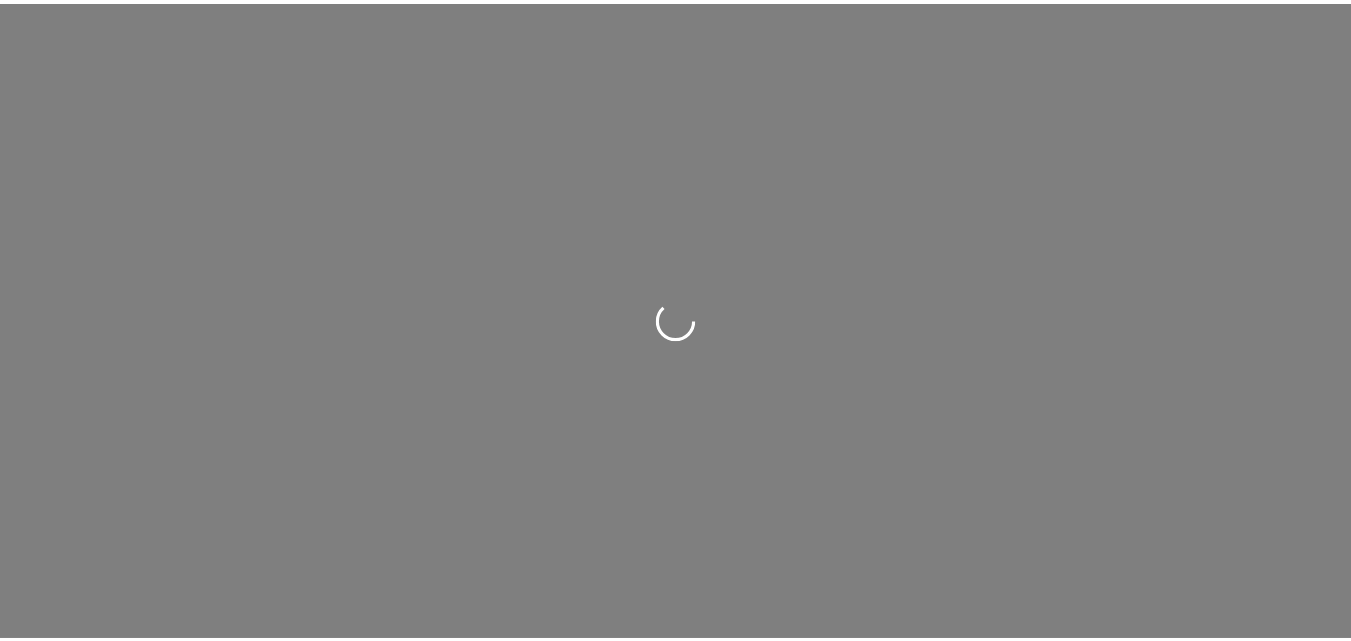 scroll, scrollTop: 0, scrollLeft: 0, axis: both 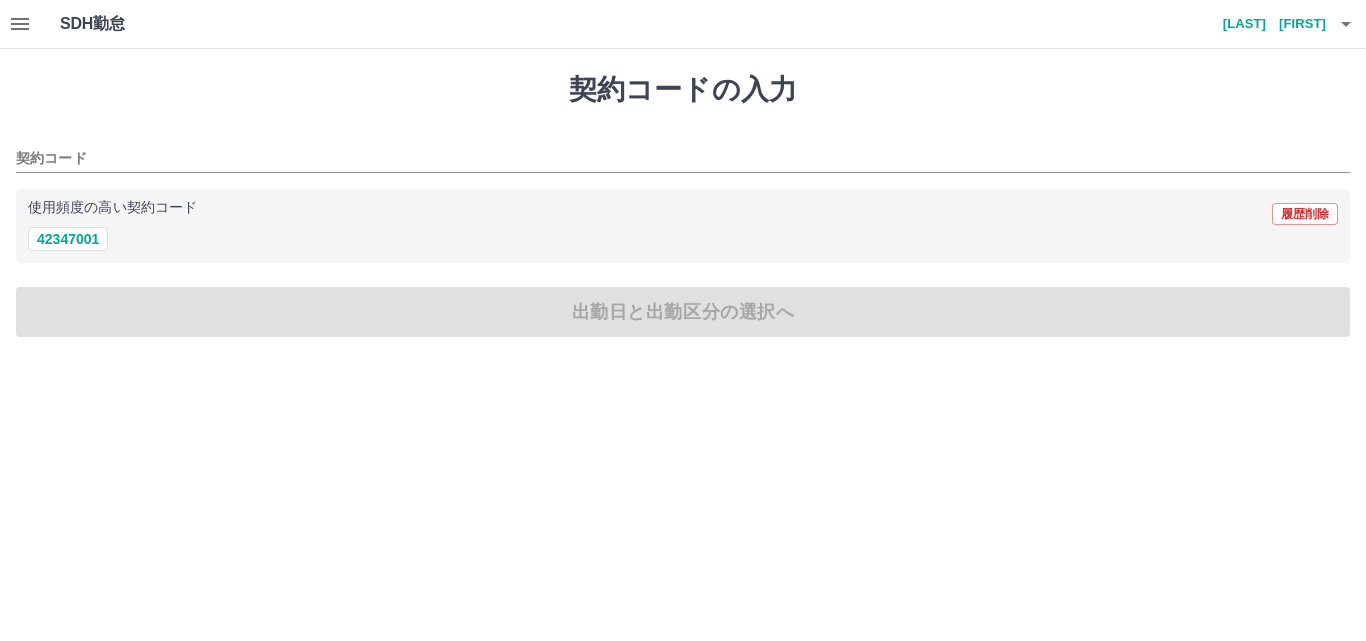 click on "契約コードの入力 契約コード 使用頻度の高い契約コード 履歴削除 42347001 出勤日と出勤区分の選択へ" at bounding box center [683, 205] 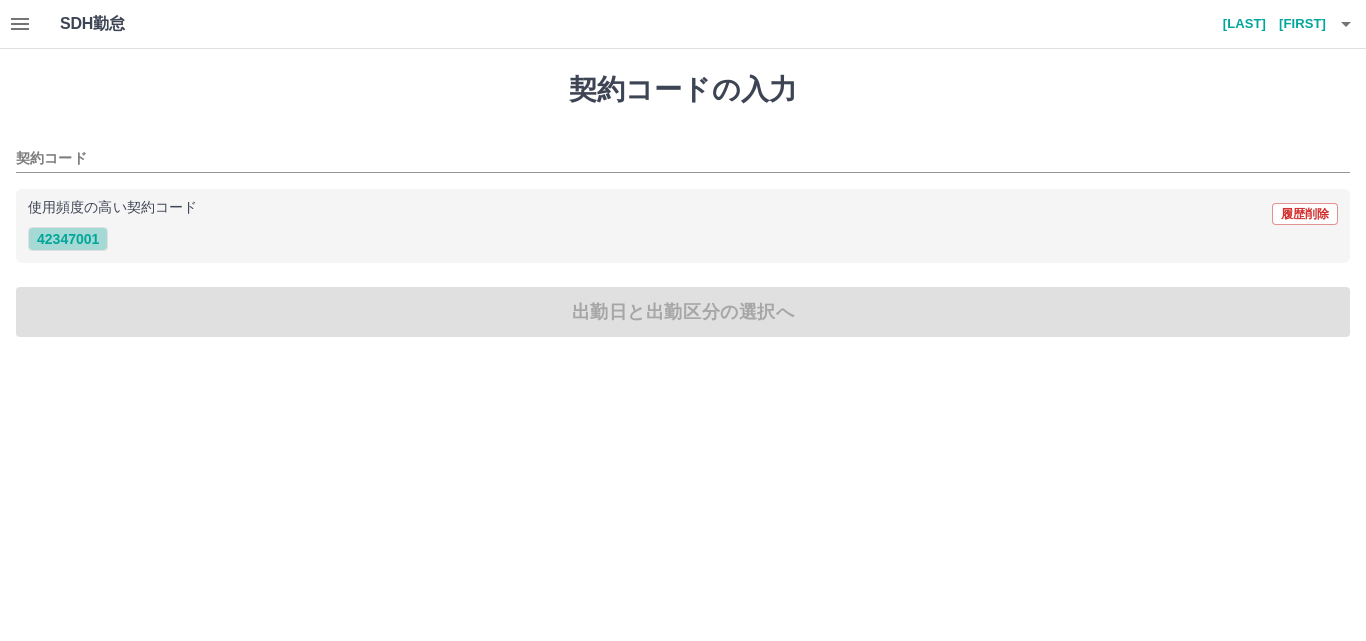 click on "42347001" at bounding box center (68, 239) 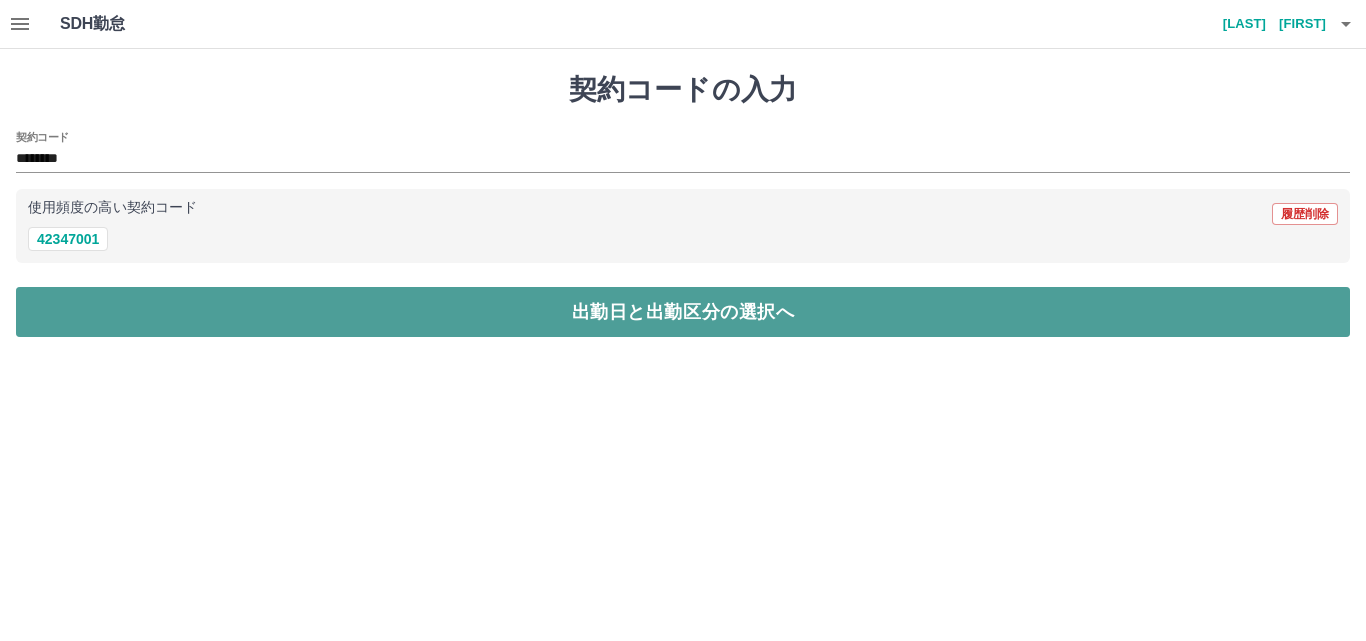 click on "出勤日と出勤区分の選択へ" at bounding box center [683, 312] 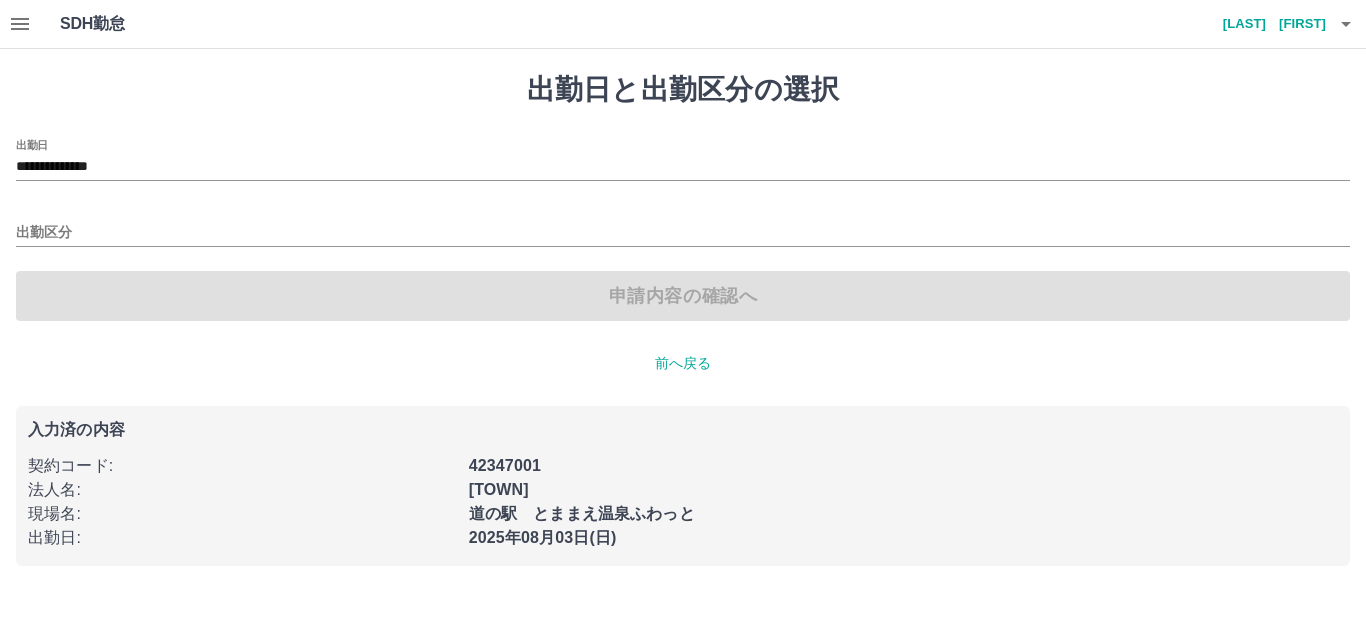 click on "申請内容の確認へ" at bounding box center (683, 296) 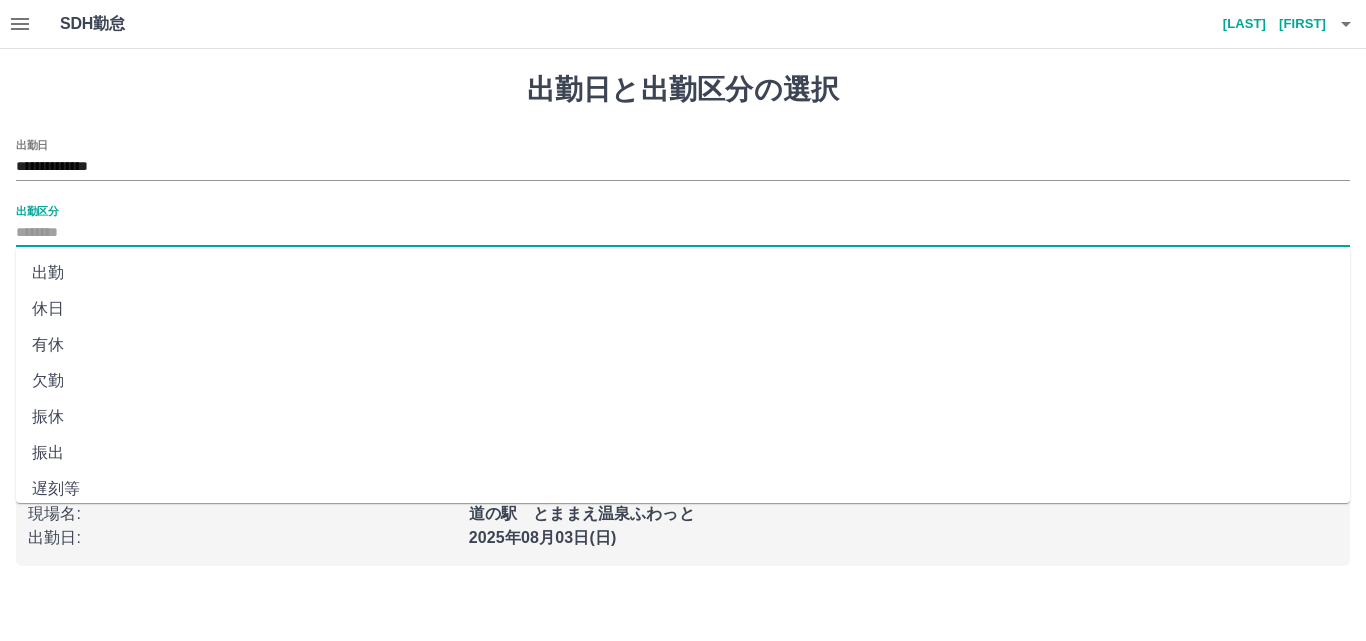 click on "出勤区分" at bounding box center (683, 233) 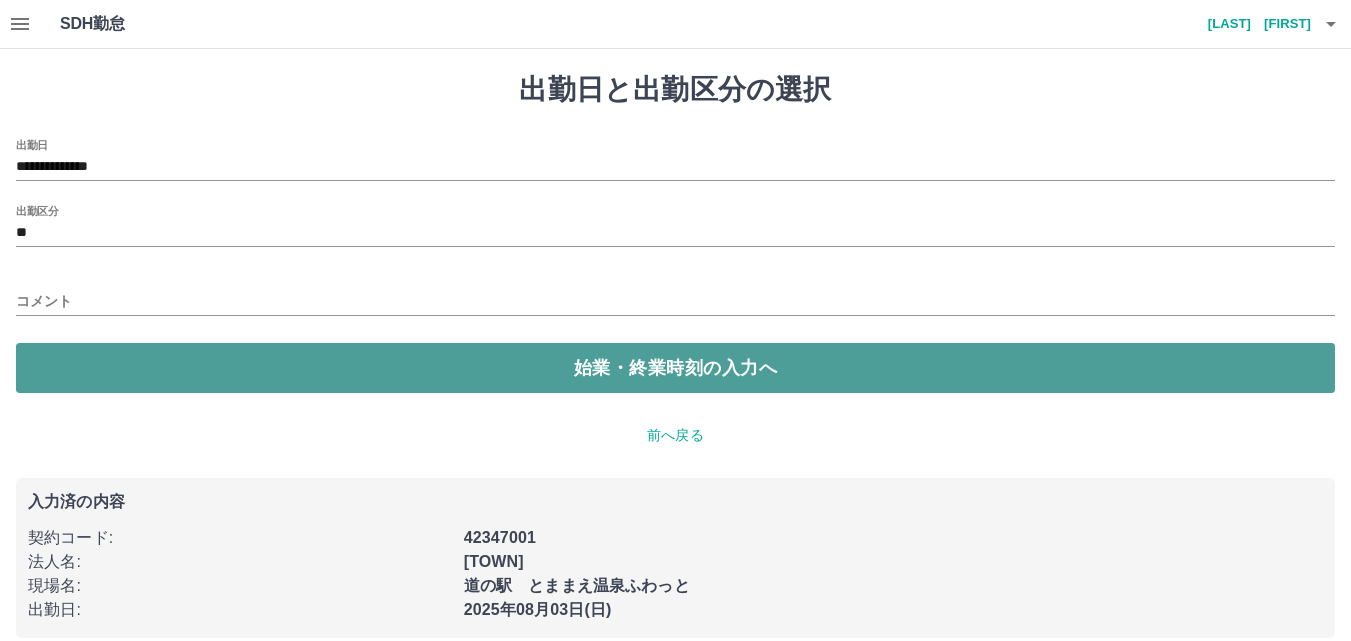 click on "始業・終業時刻の入力へ" at bounding box center (675, 368) 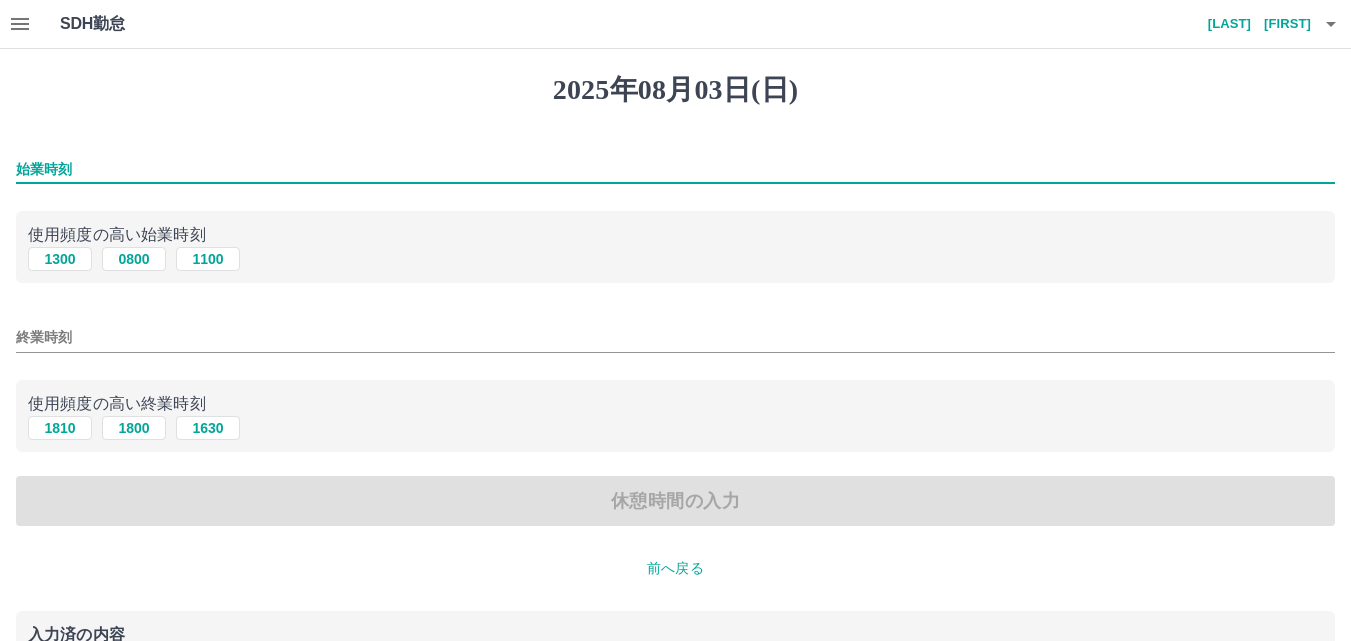 click on "始業時刻" at bounding box center (675, 169) 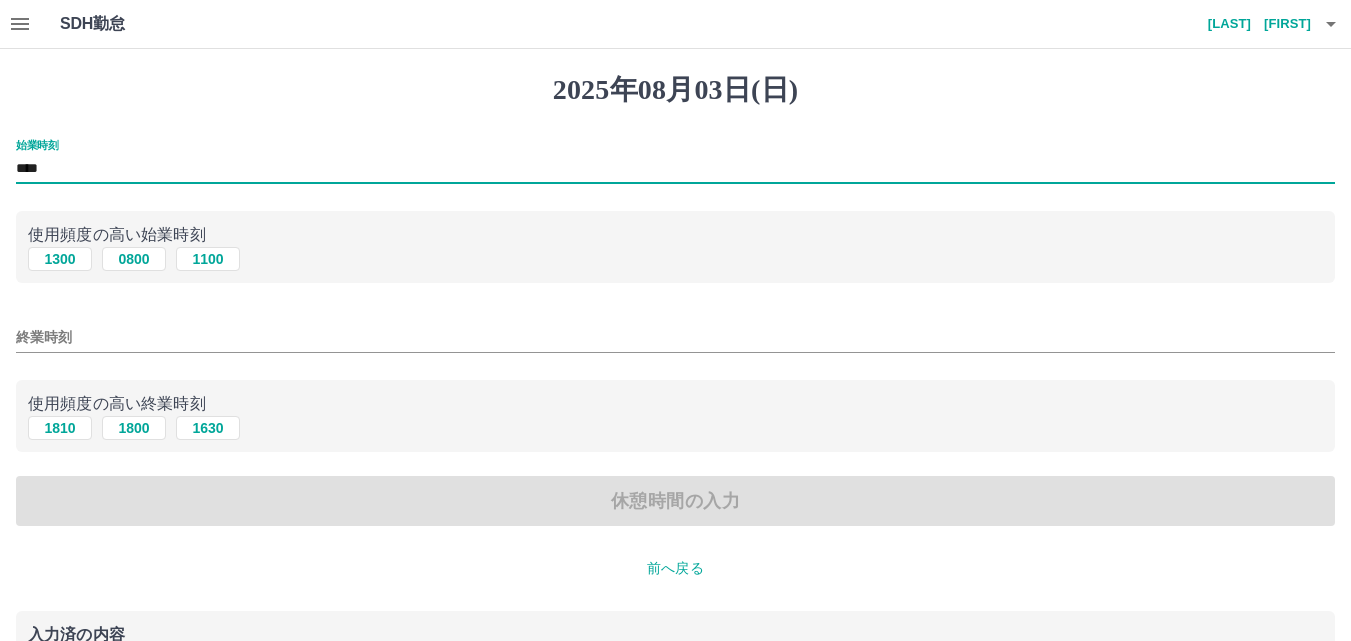 click on "****" at bounding box center [675, 169] 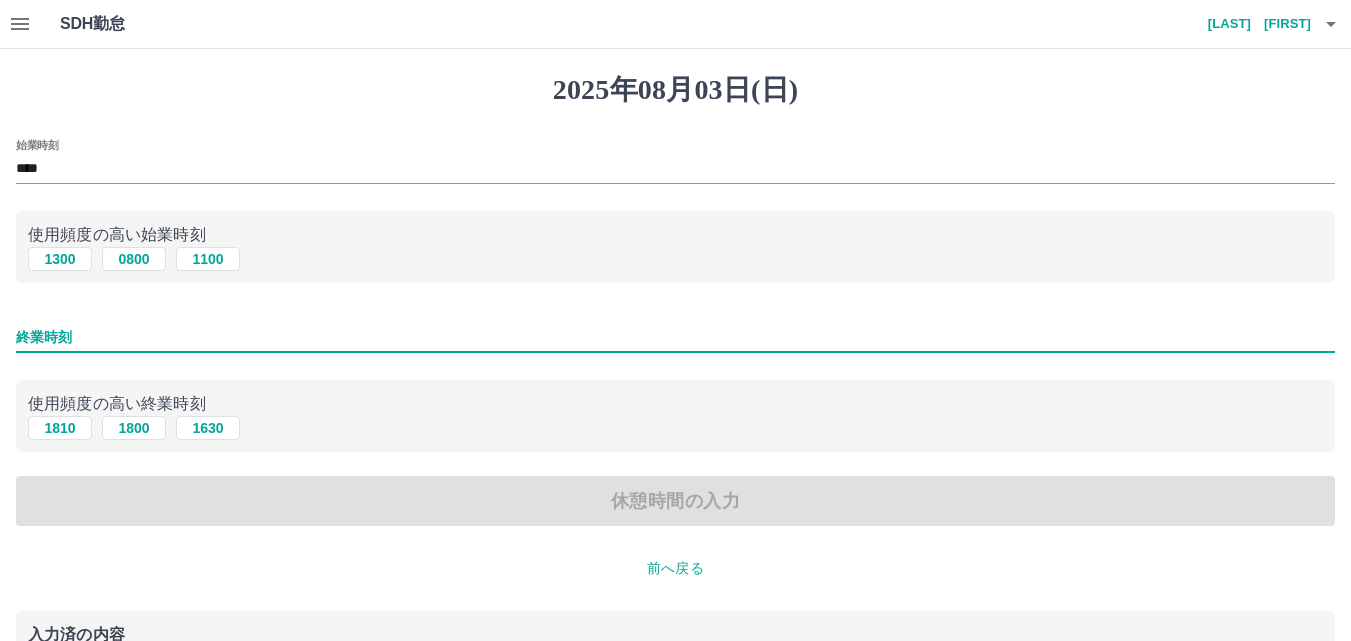 click on "終業時刻" at bounding box center (675, 337) 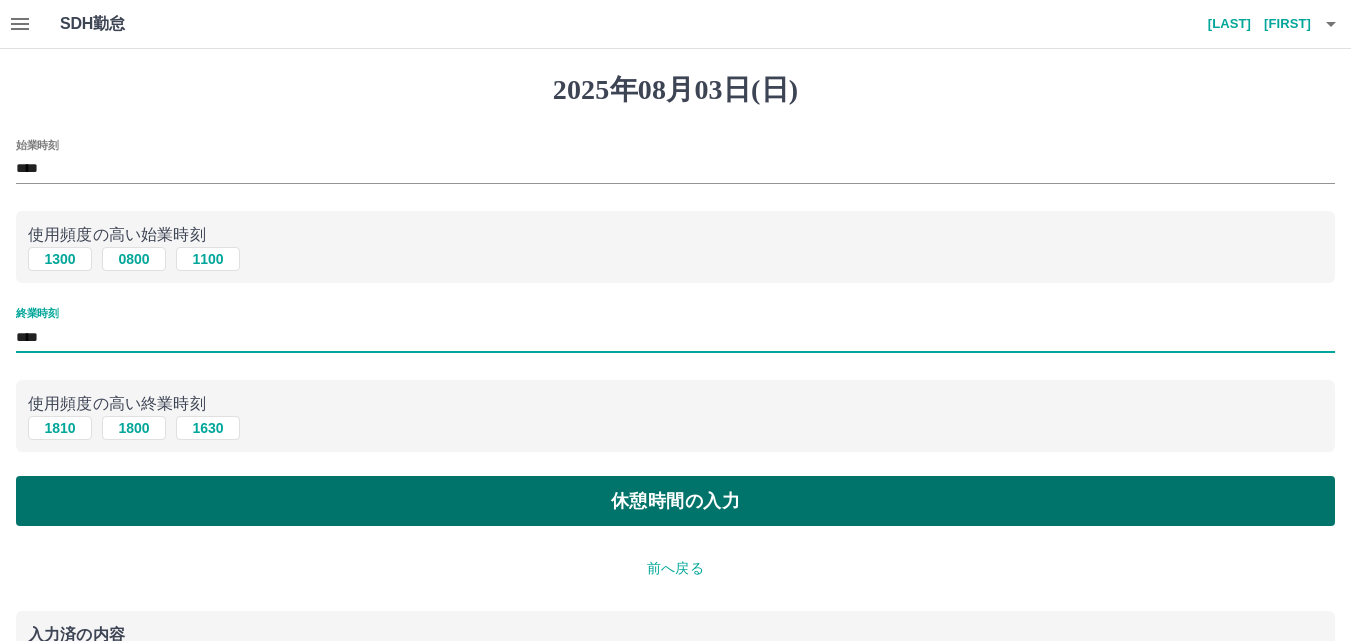 type on "****" 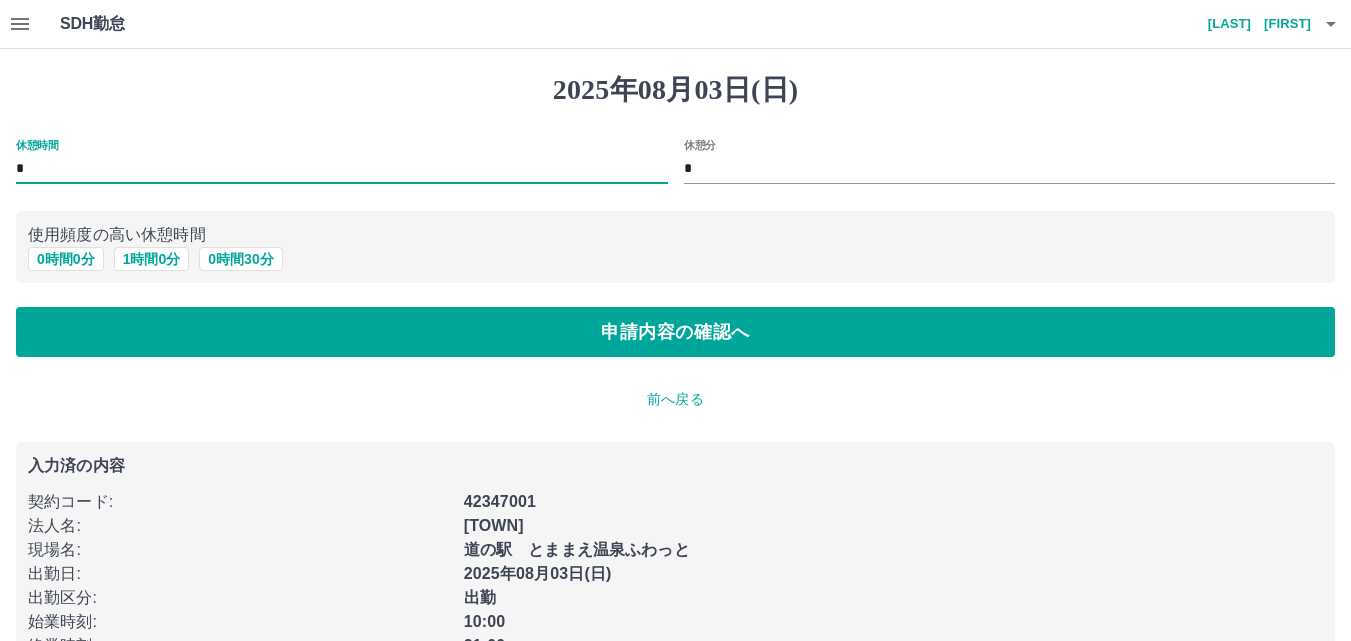 click on "*" at bounding box center [342, 169] 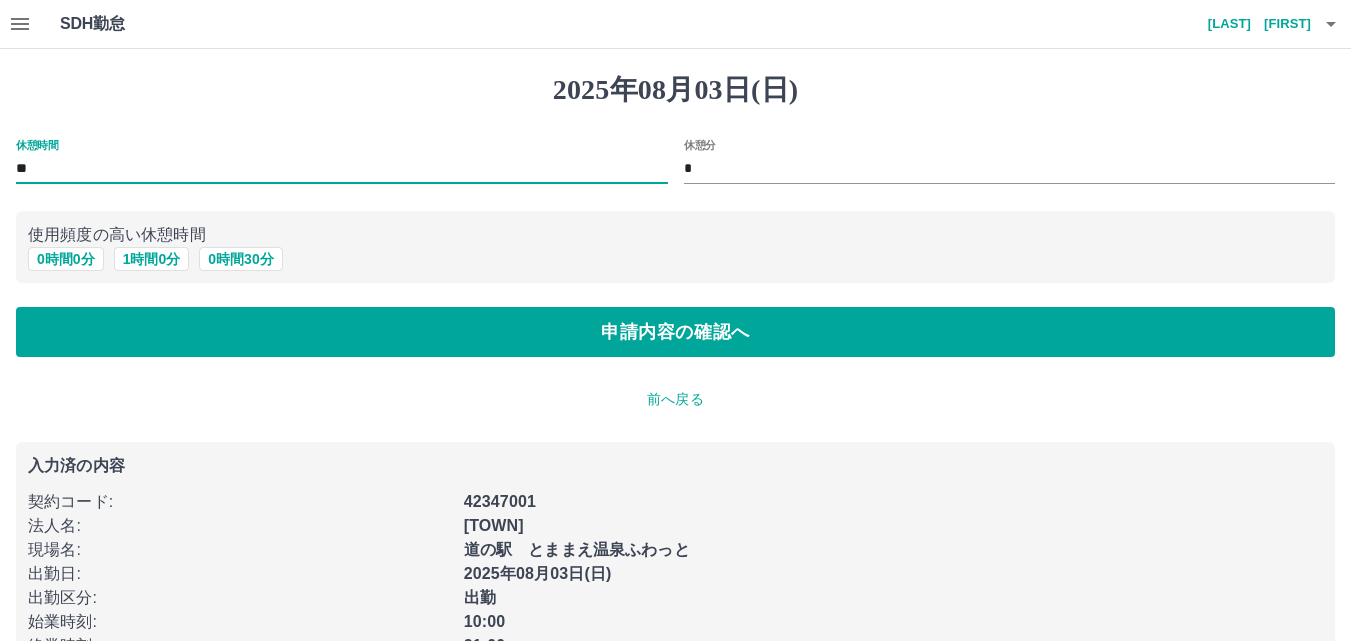 type on "*" 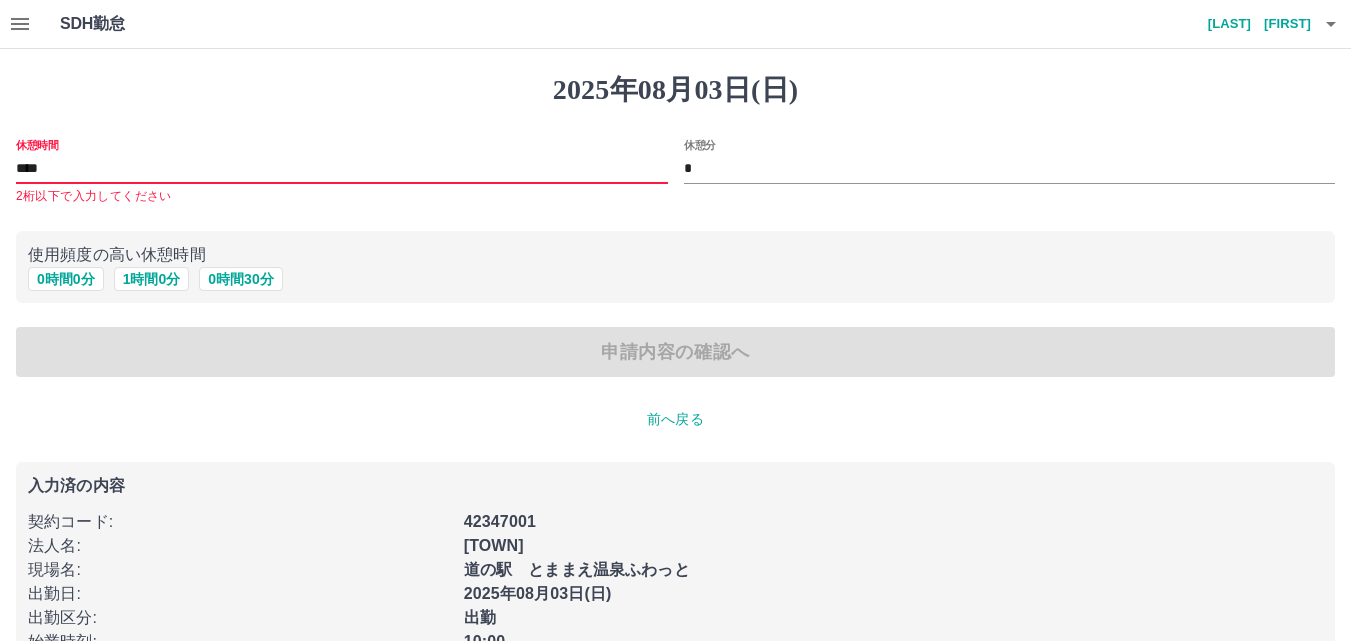 click on "****" at bounding box center [342, 169] 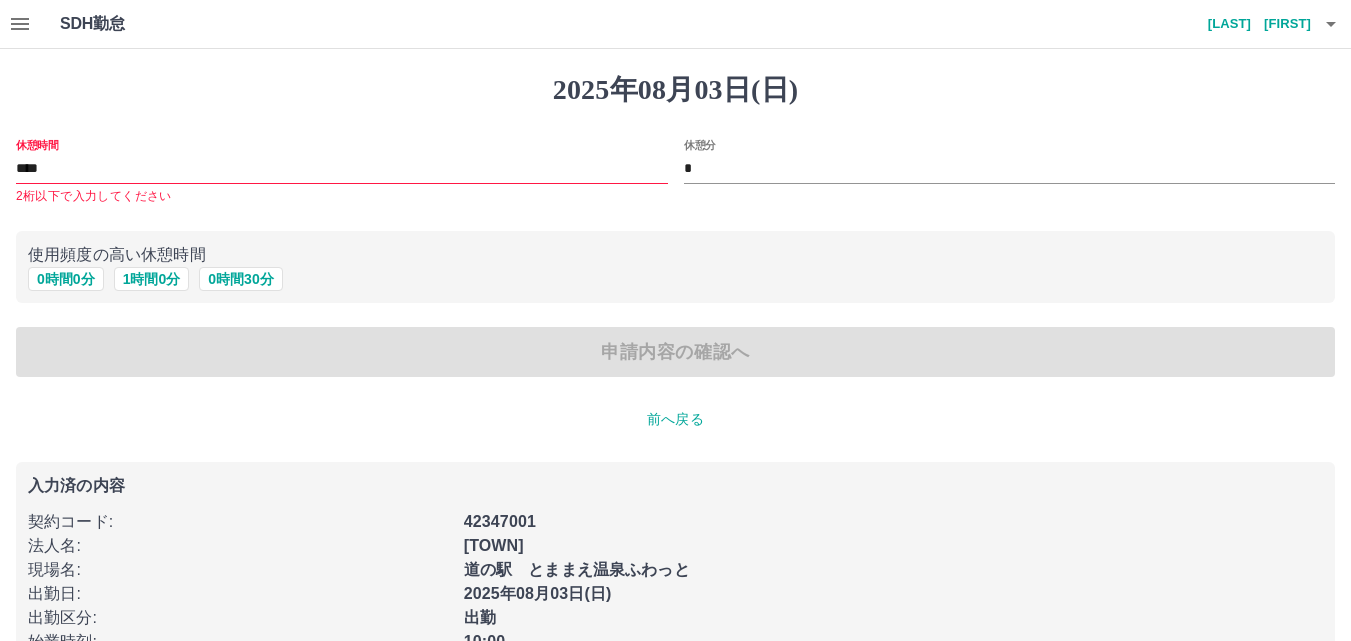 click on "申請内容の確認へ" at bounding box center (675, 352) 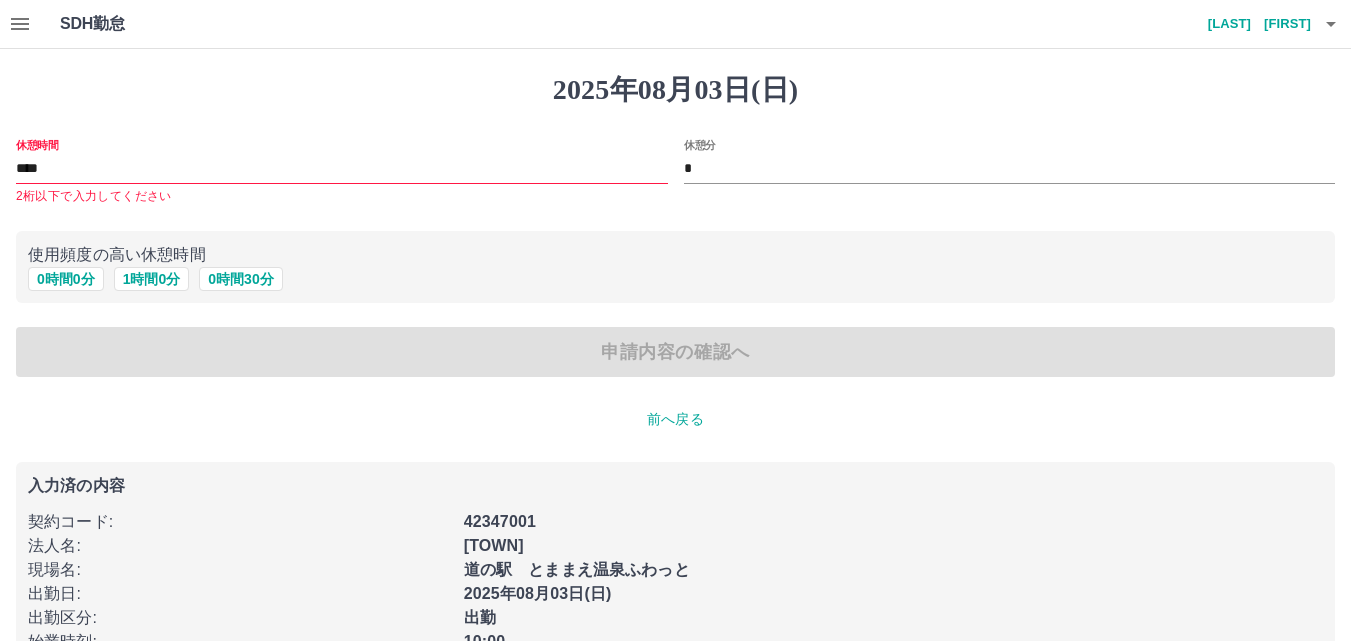 click on "申請内容の確認へ" at bounding box center [675, 352] 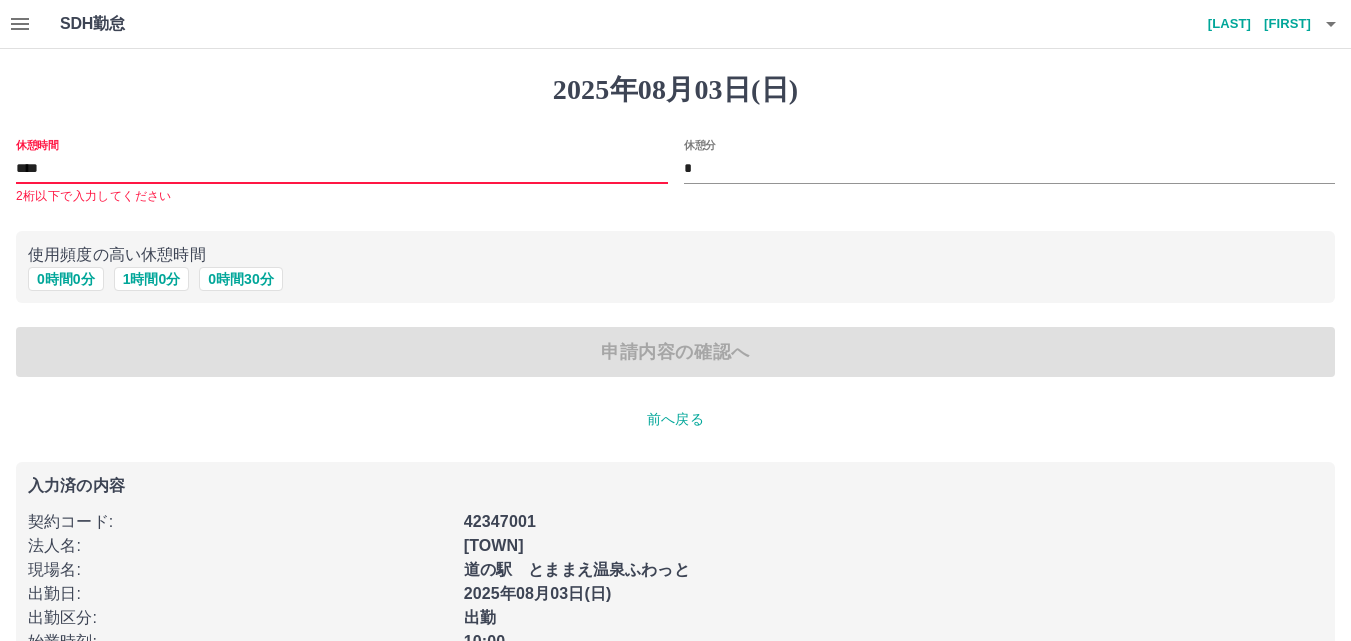 click on "****" at bounding box center [342, 169] 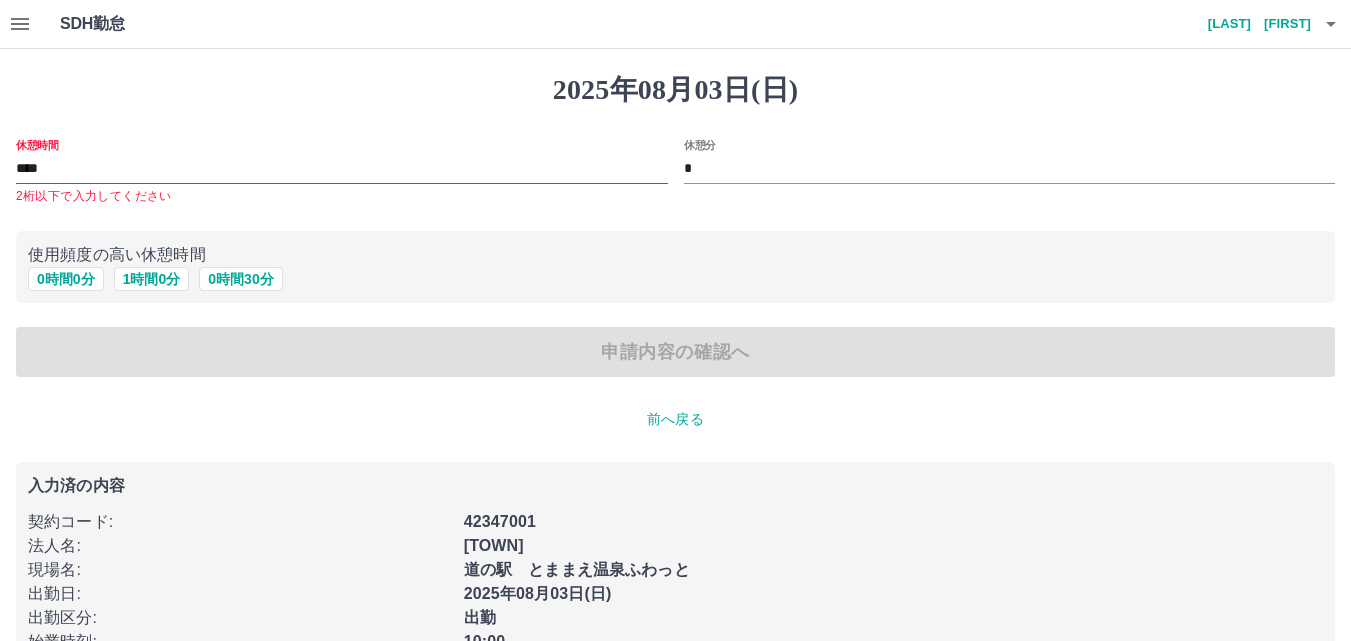 click on "申請内容の確認へ" at bounding box center [675, 352] 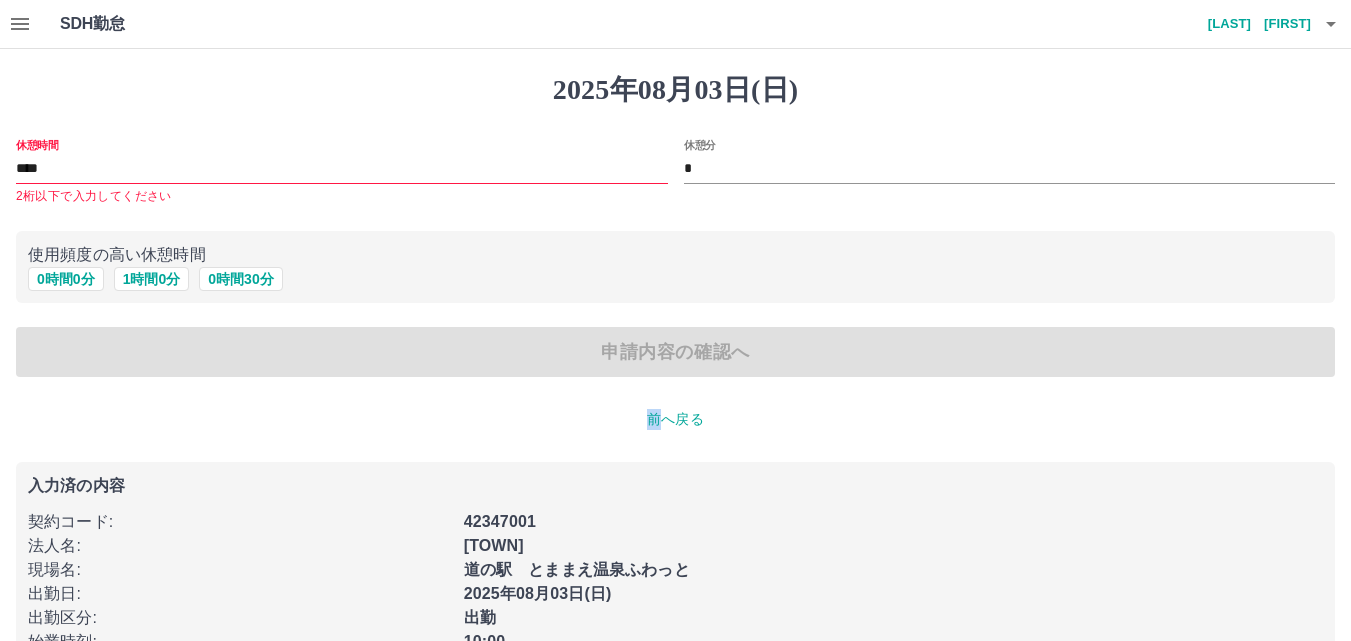 click on "申請内容の確認へ" at bounding box center [675, 352] 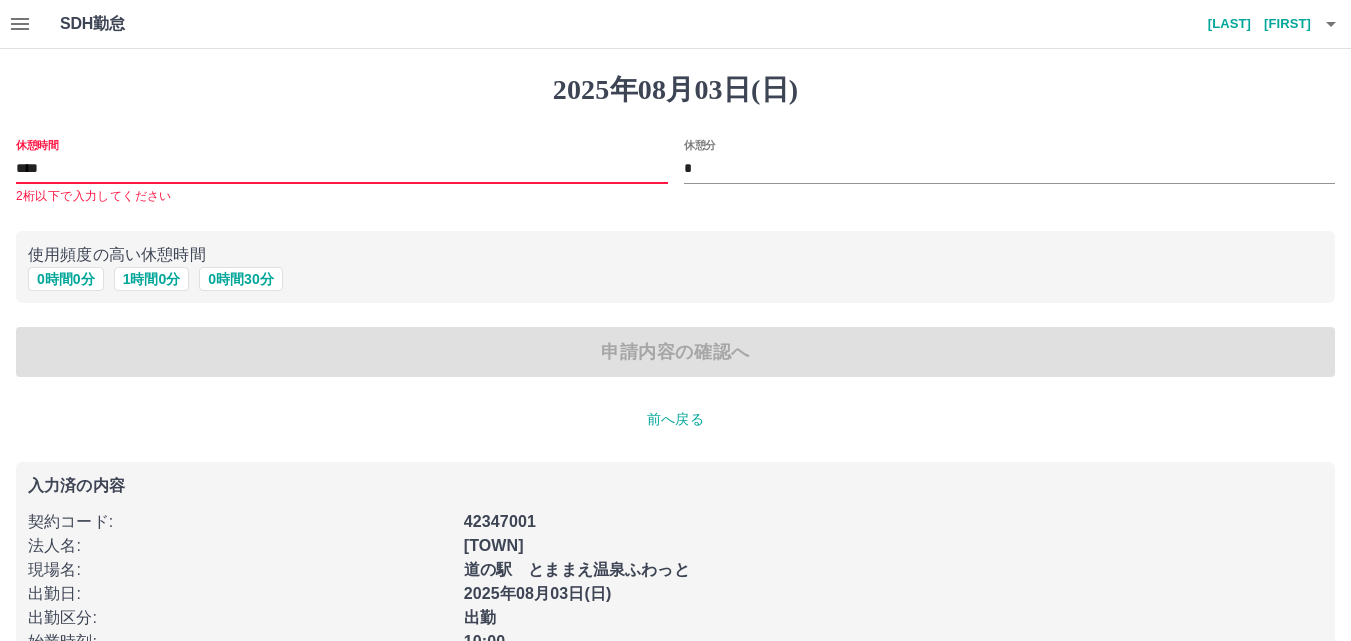click on "****" at bounding box center [342, 169] 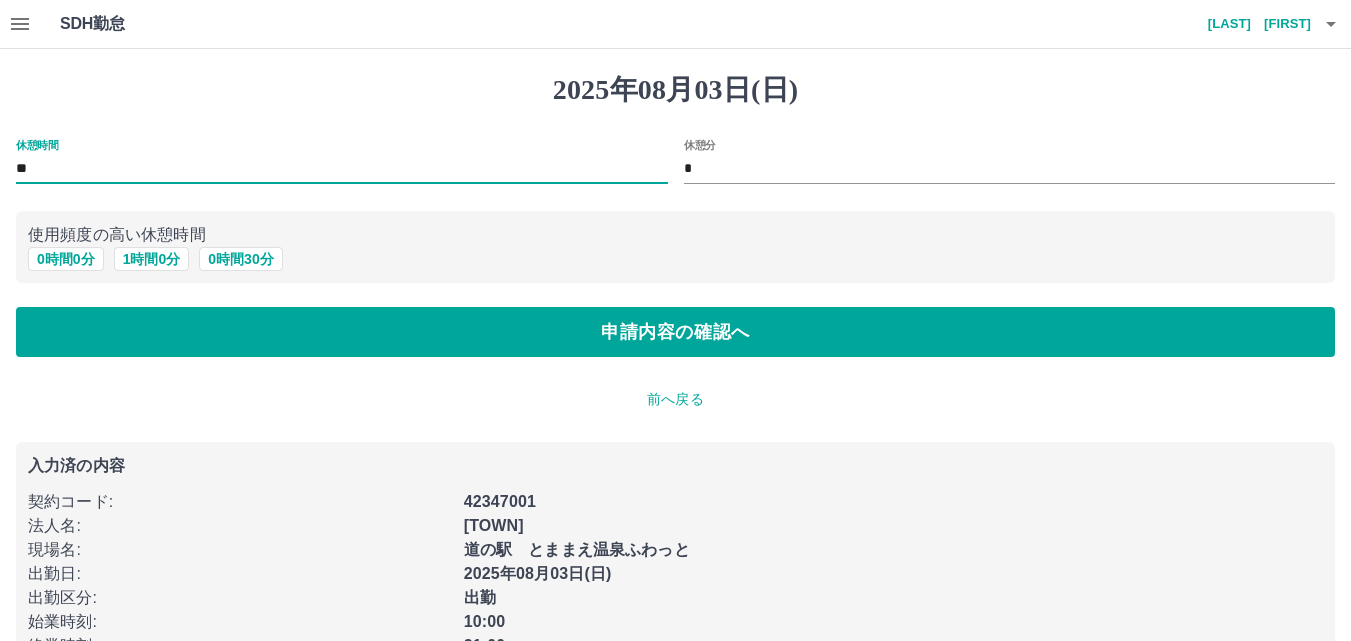 type on "*" 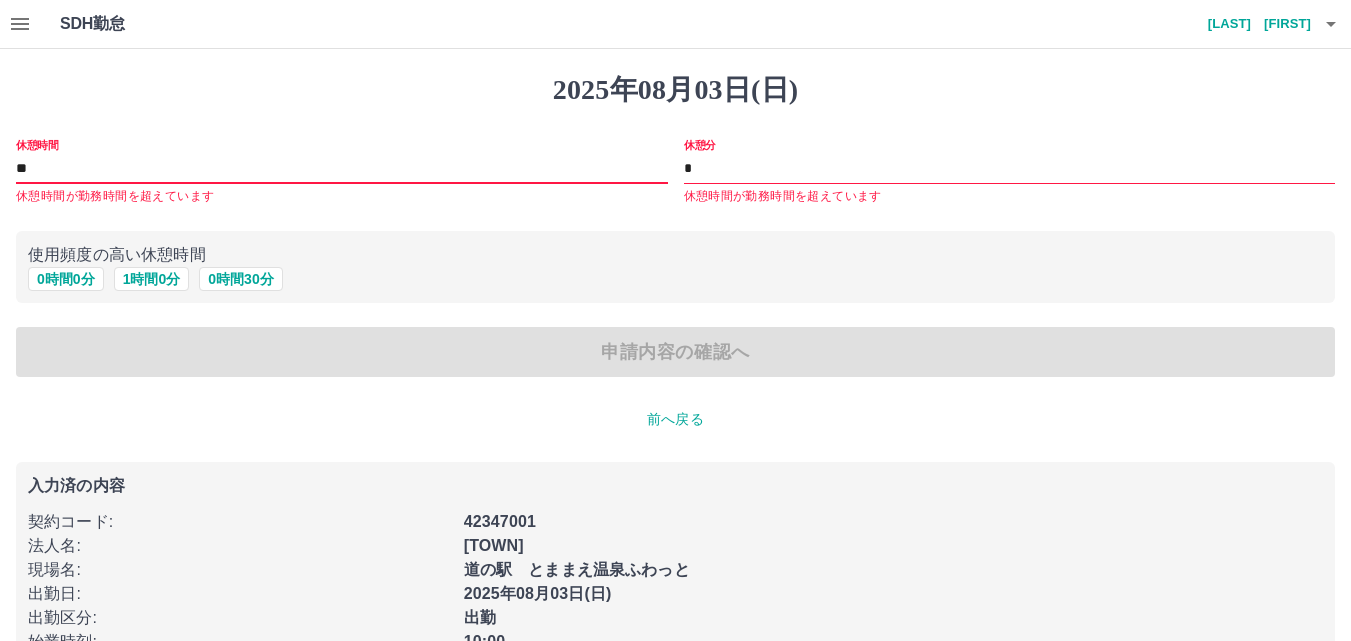 click on "**" at bounding box center [342, 169] 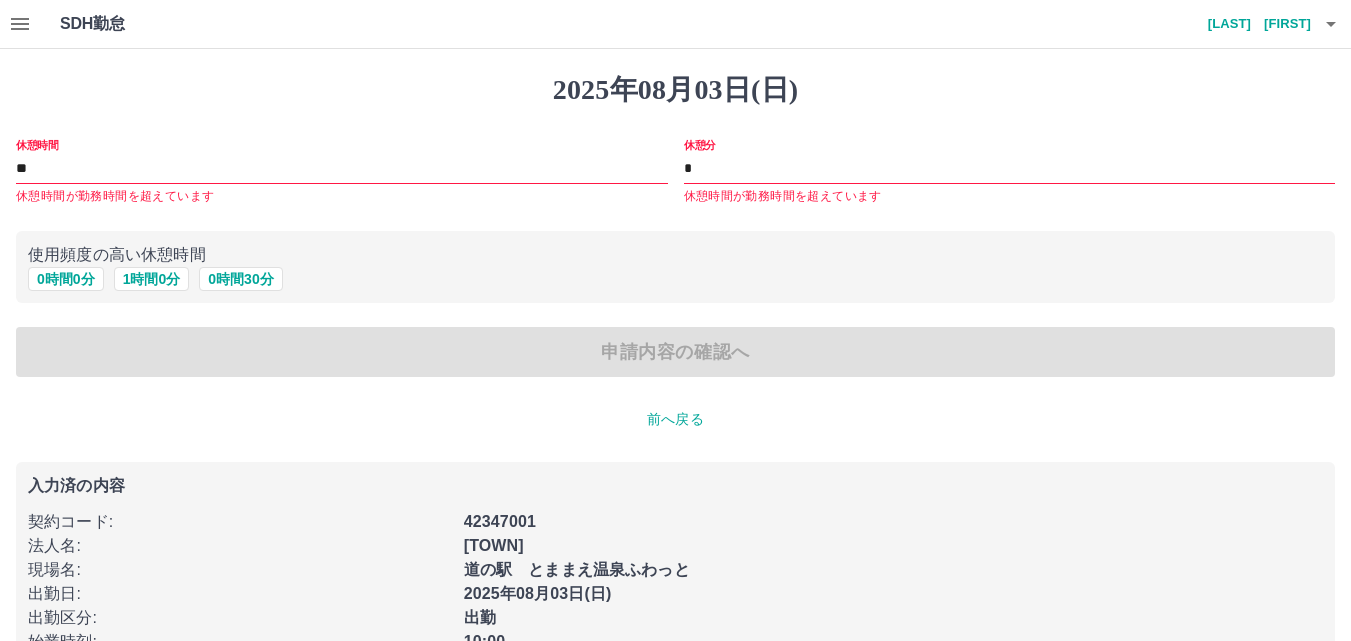 click on "申請内容の確認へ" at bounding box center (675, 352) 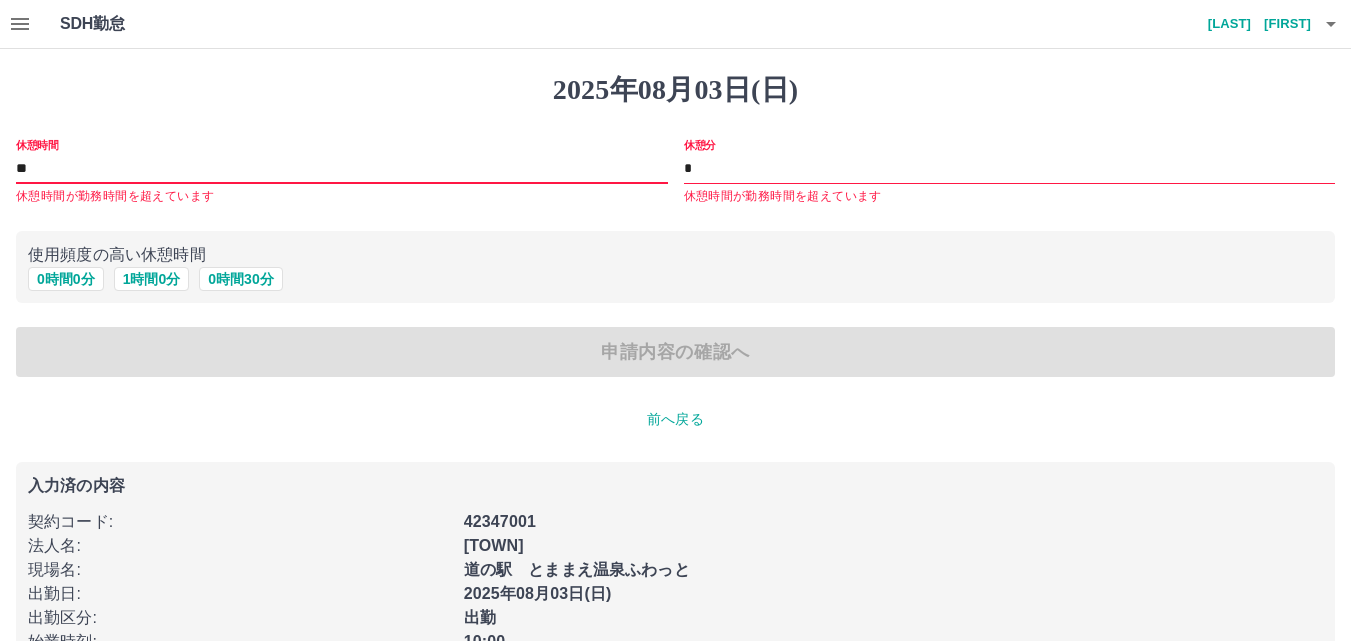 click on "**" at bounding box center [342, 169] 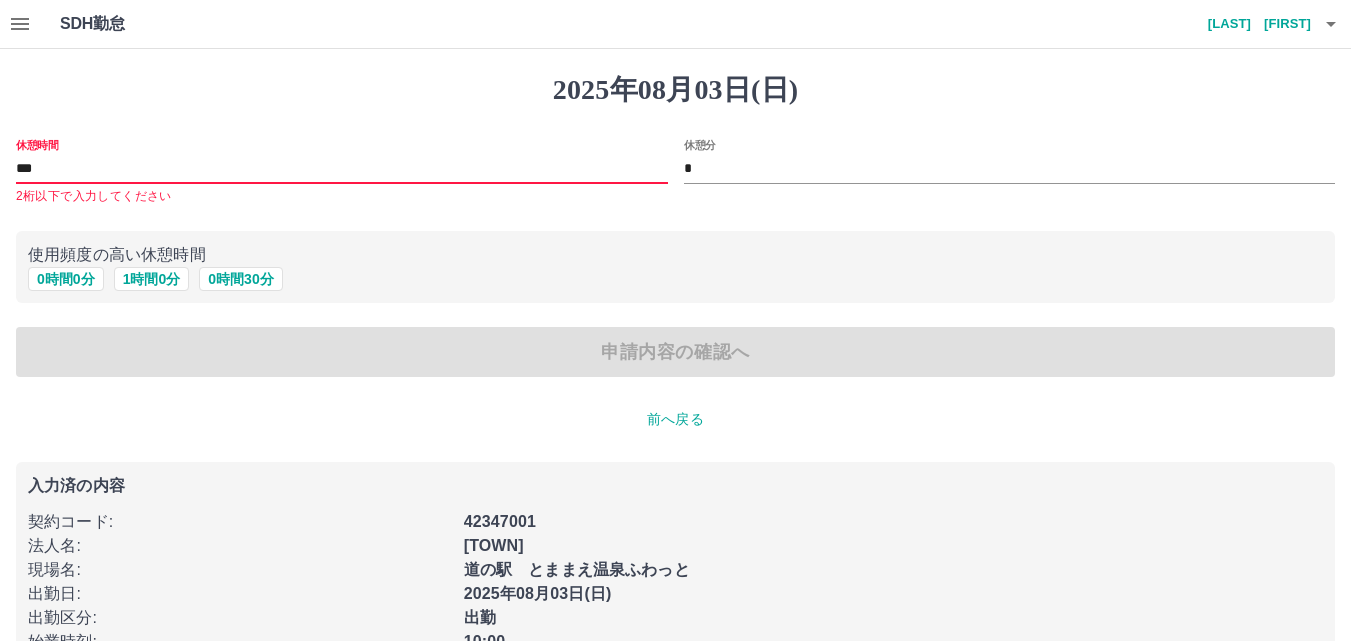 click on "***" at bounding box center [342, 169] 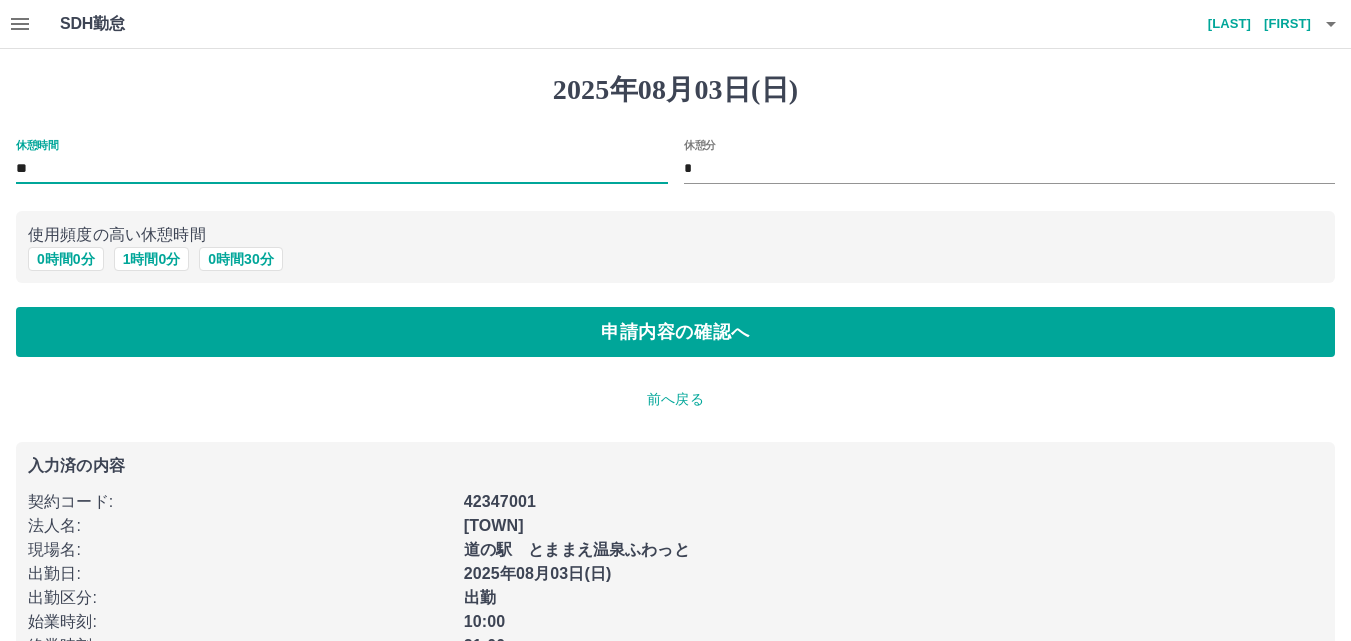 type on "*" 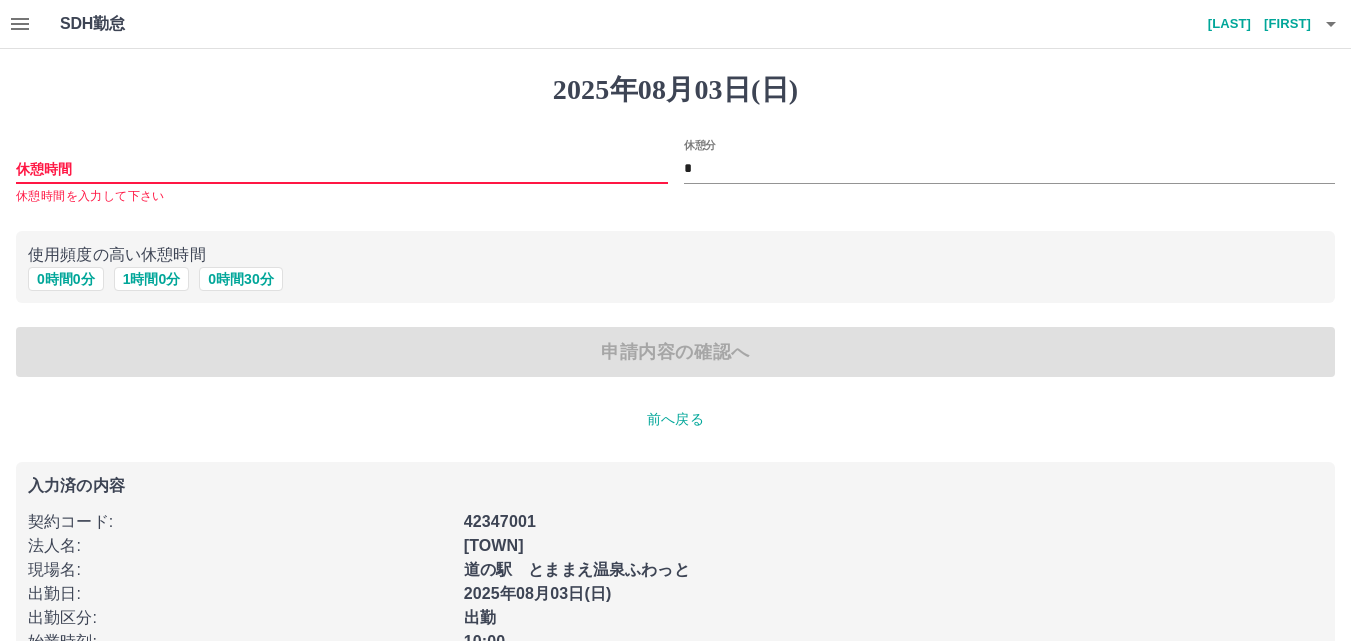 type 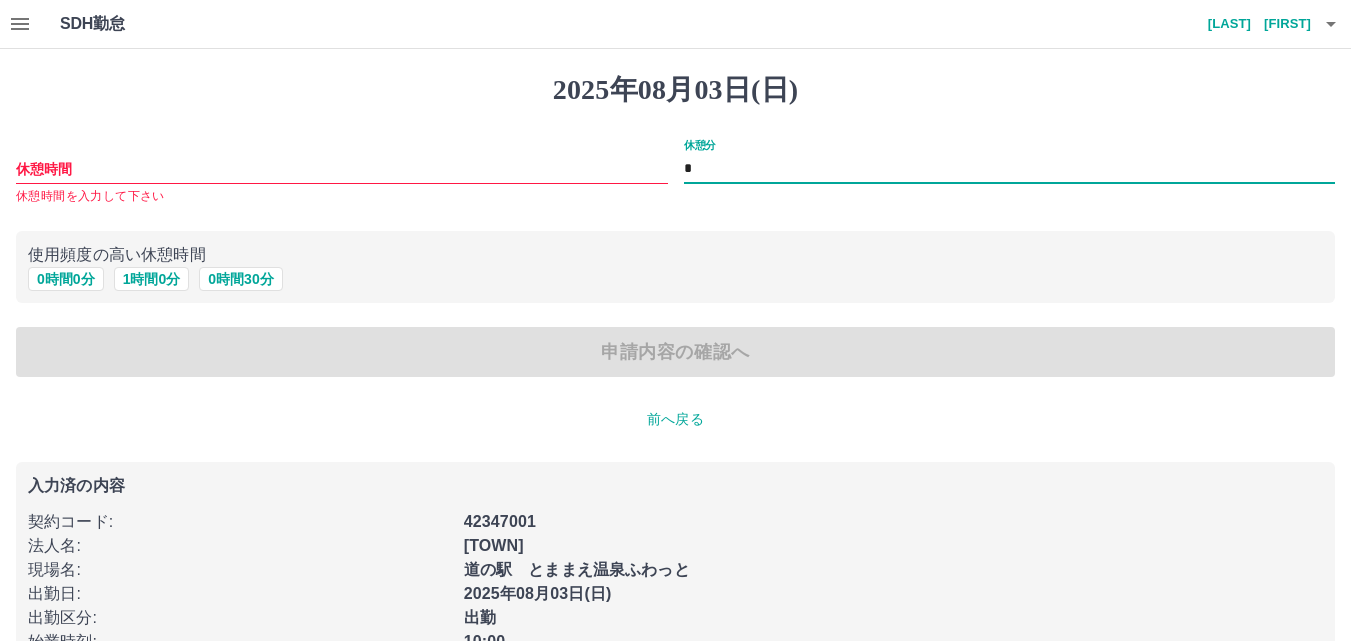 click on "*" at bounding box center (1010, 169) 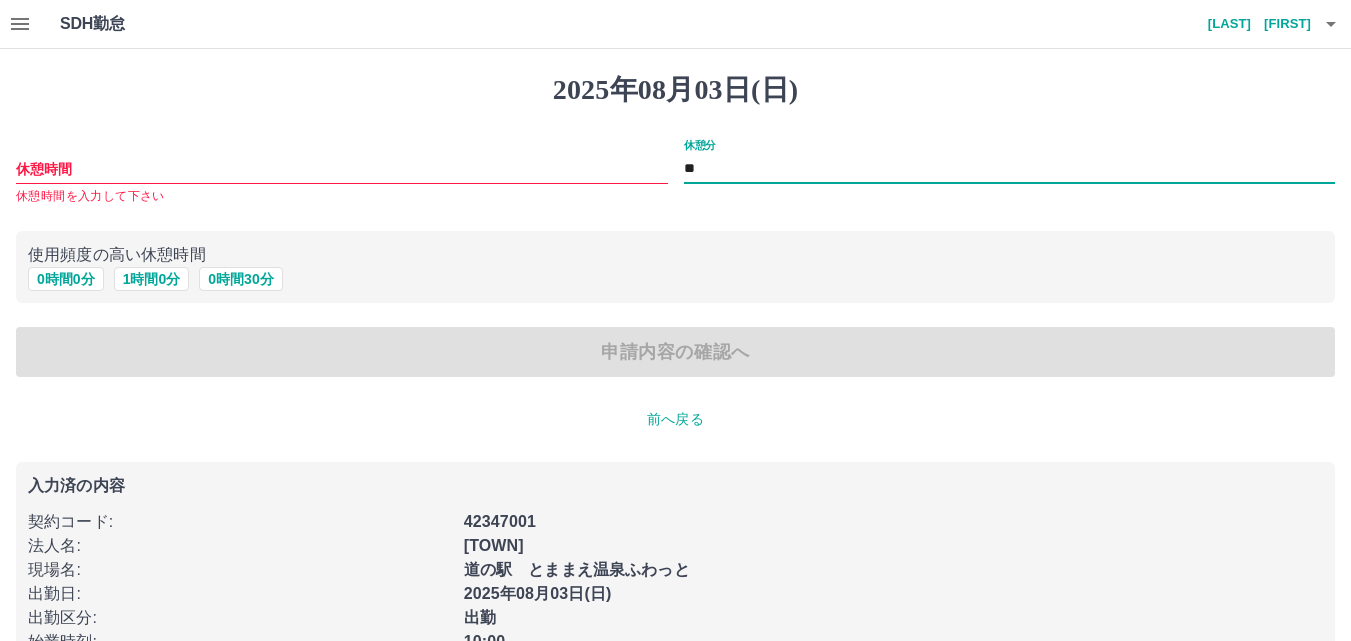 click on "申請内容の確認へ" at bounding box center (675, 352) 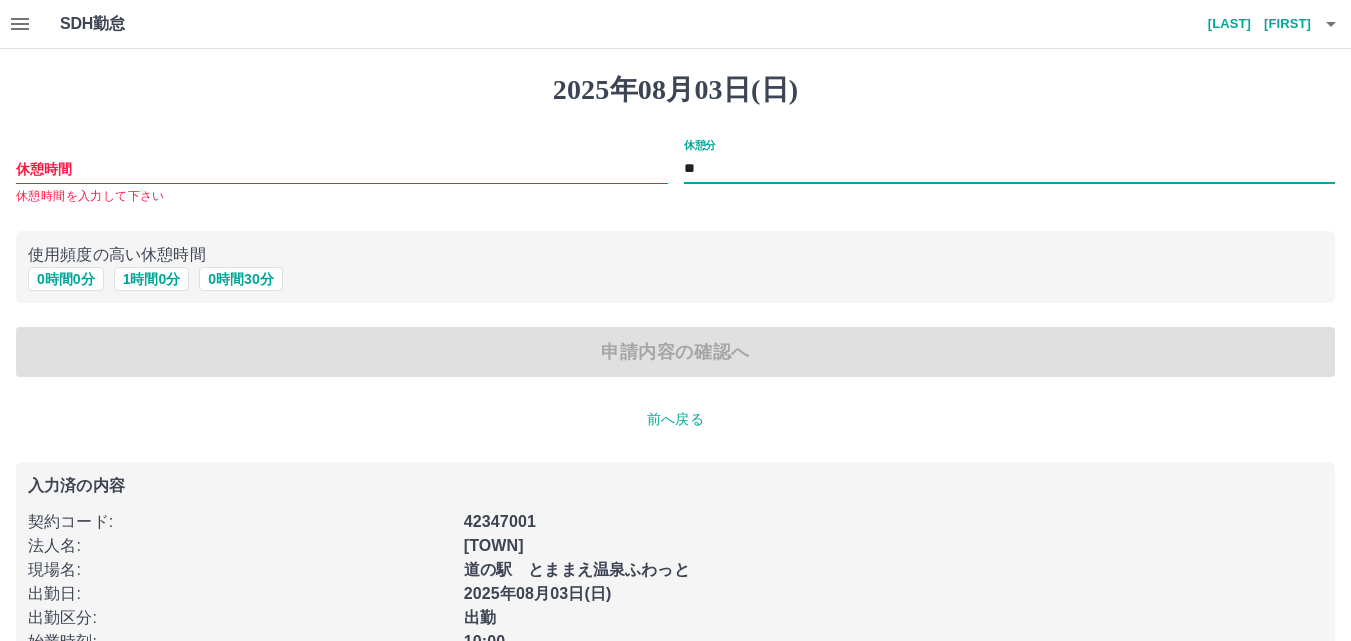 click on "**" at bounding box center [1010, 169] 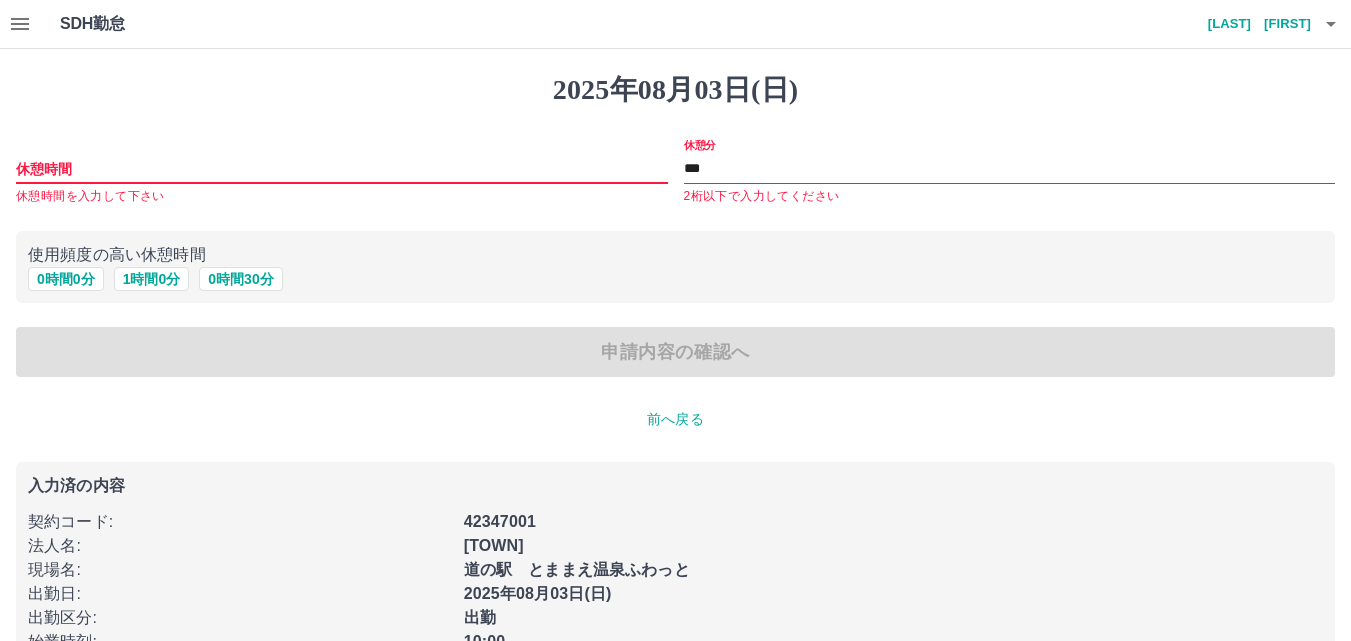 click on "休憩時間" at bounding box center [342, 169] 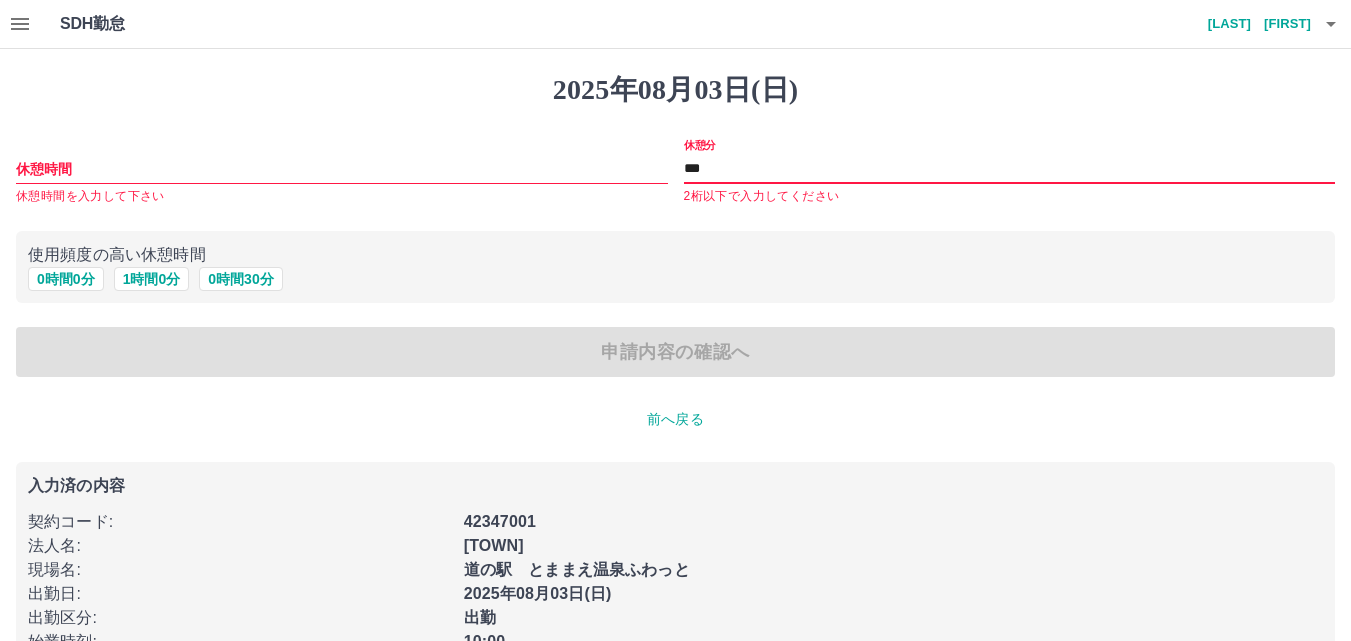 click on "***" at bounding box center (1010, 169) 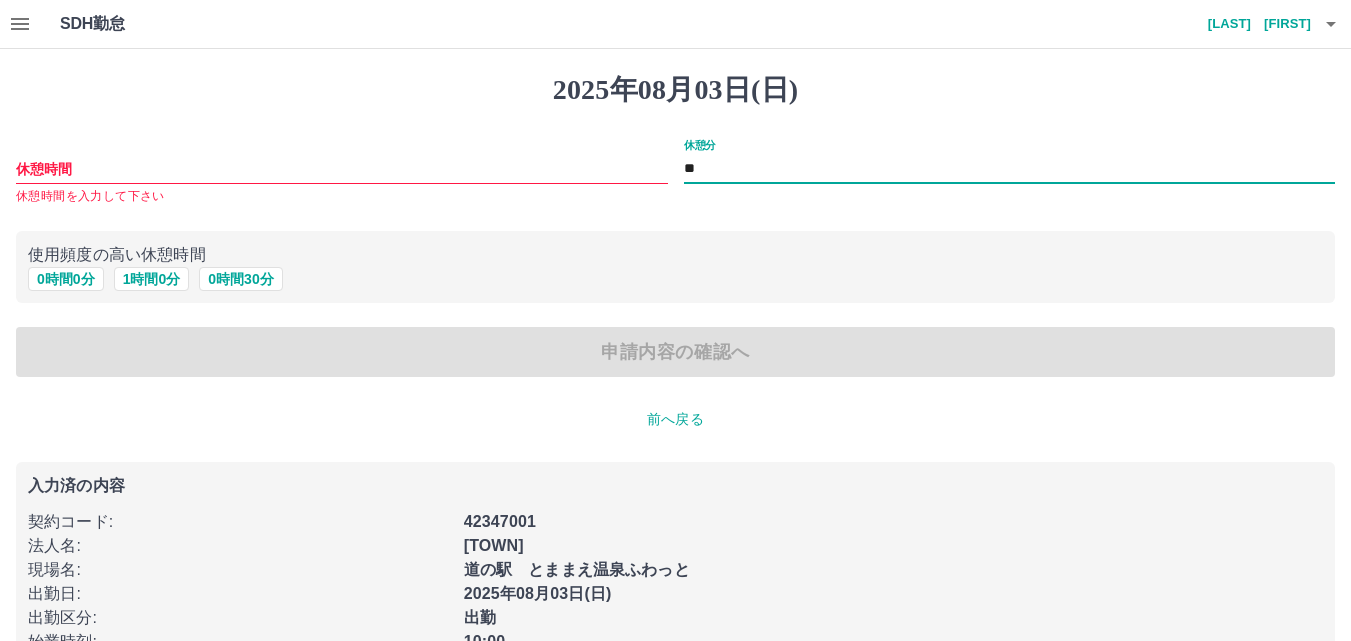 type on "**" 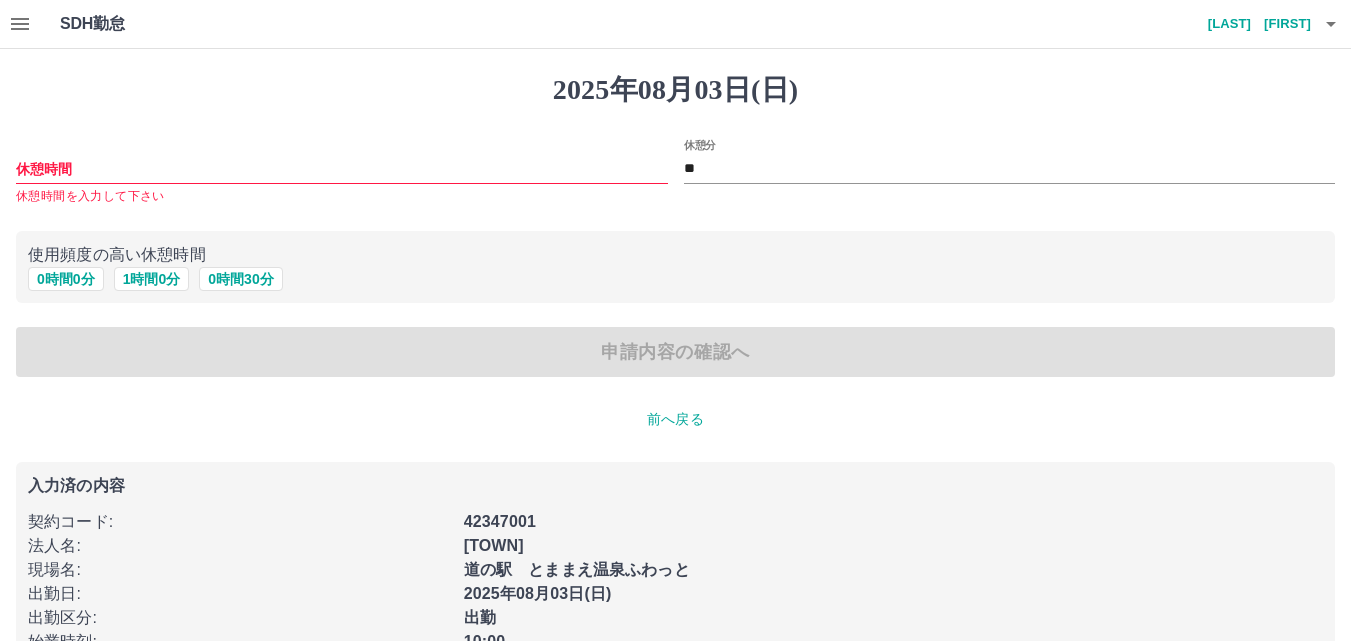 click on "休憩時間 休憩時間を入力して下さい" at bounding box center (334, 165) 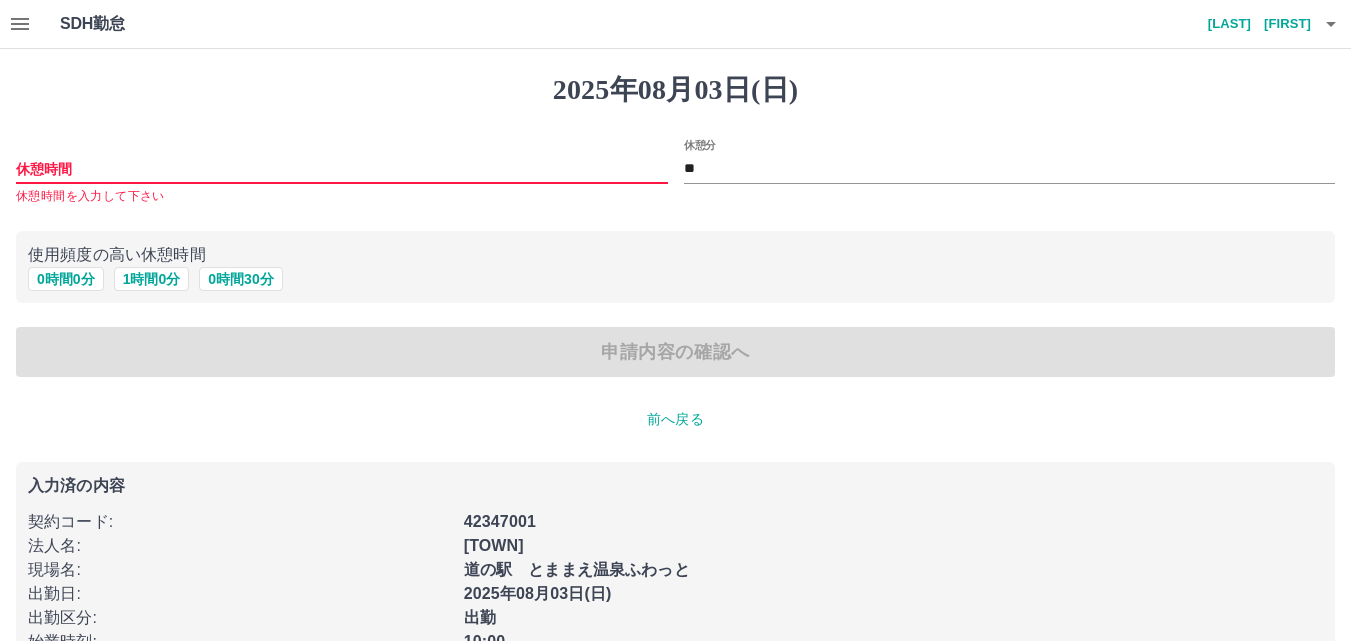 click on "休憩時間" at bounding box center [342, 169] 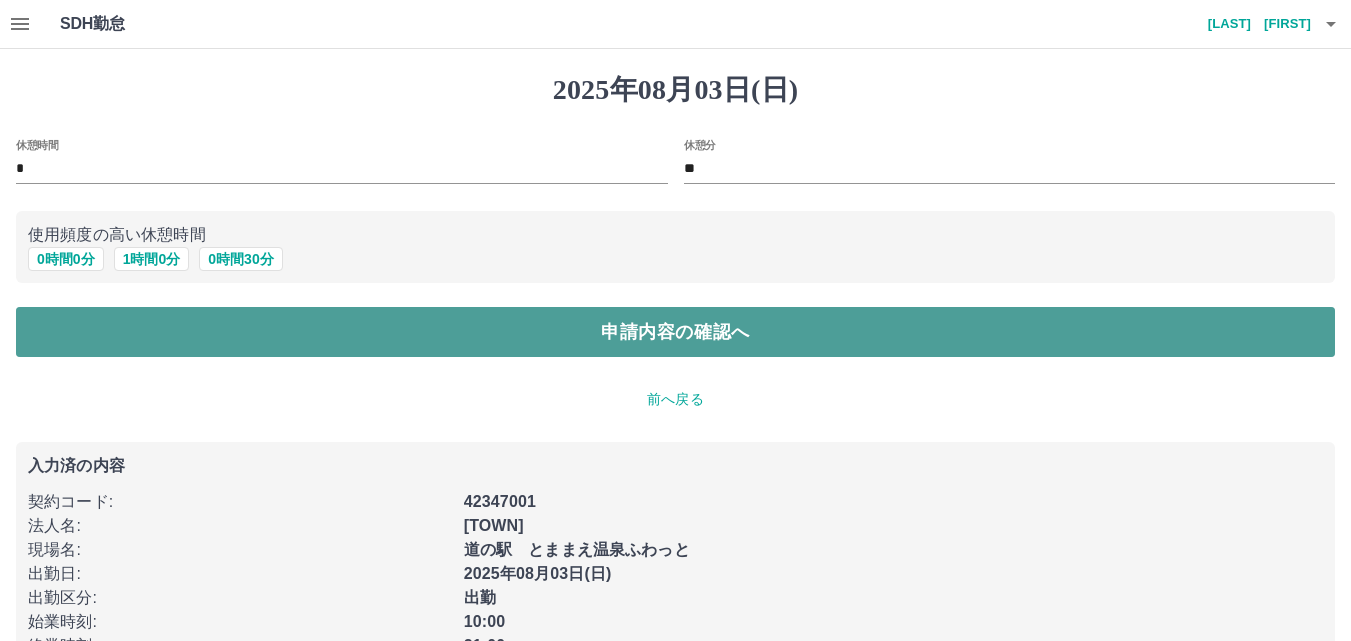 click on "申請内容の確認へ" at bounding box center (675, 332) 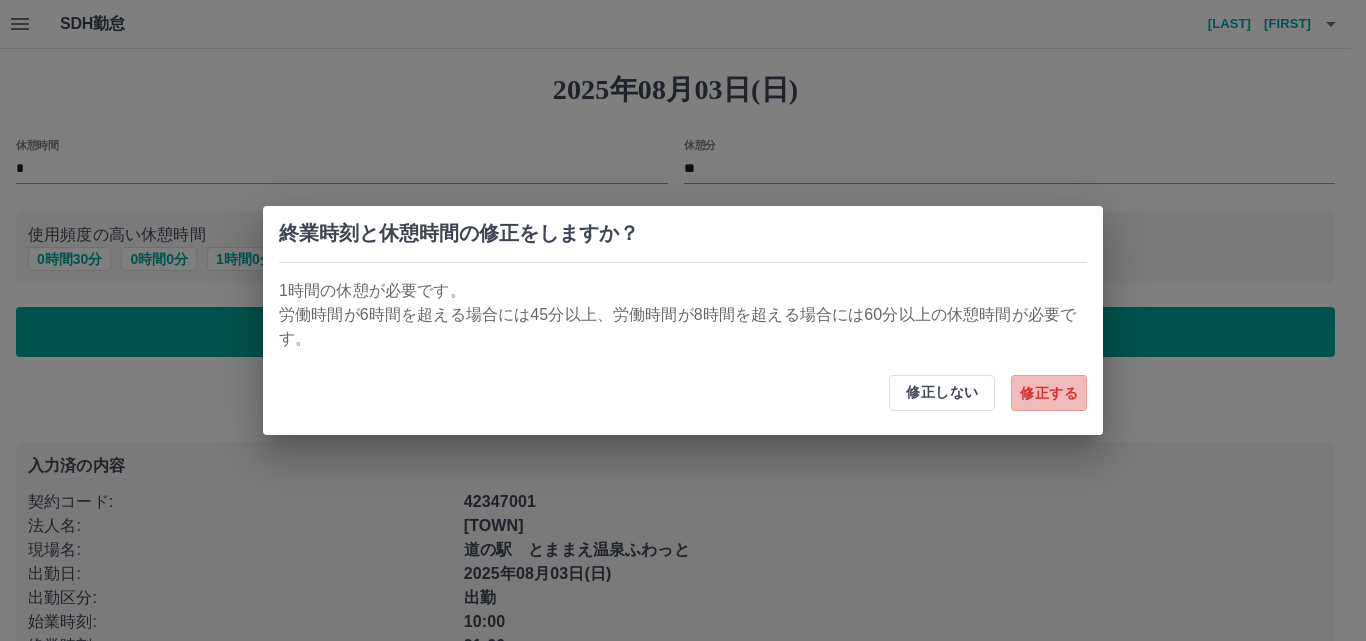 click on "修正する" at bounding box center [1049, 393] 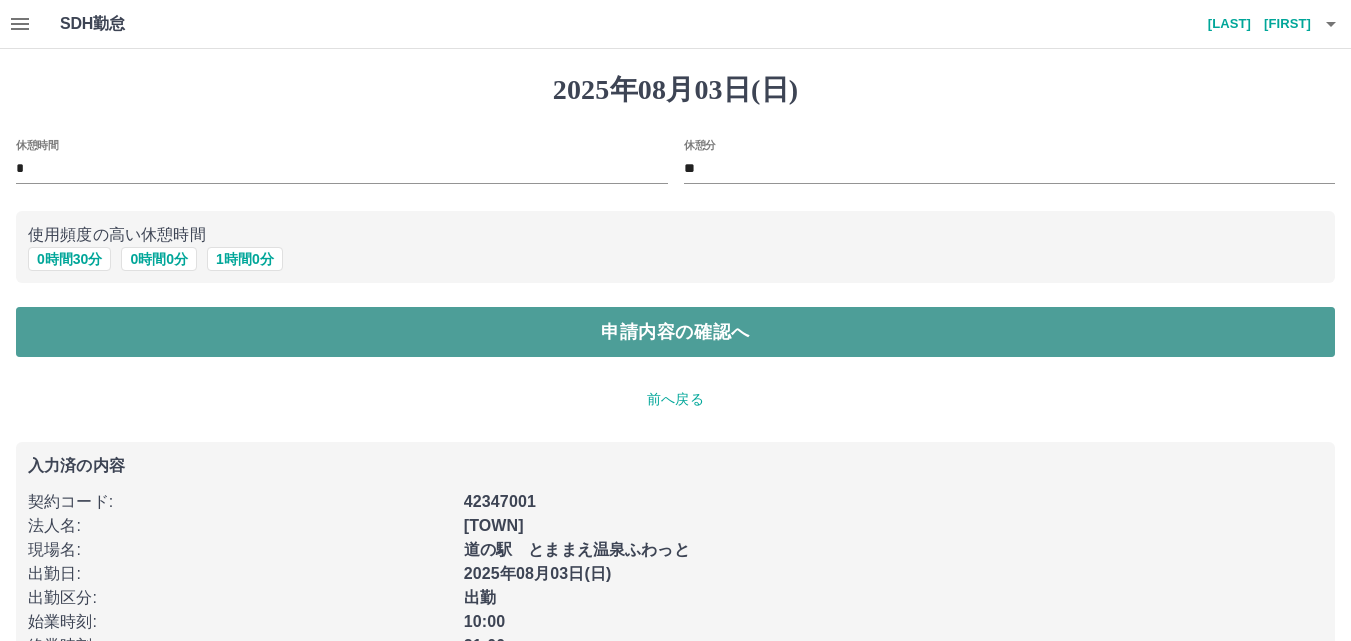 click on "申請内容の確認へ" at bounding box center (675, 332) 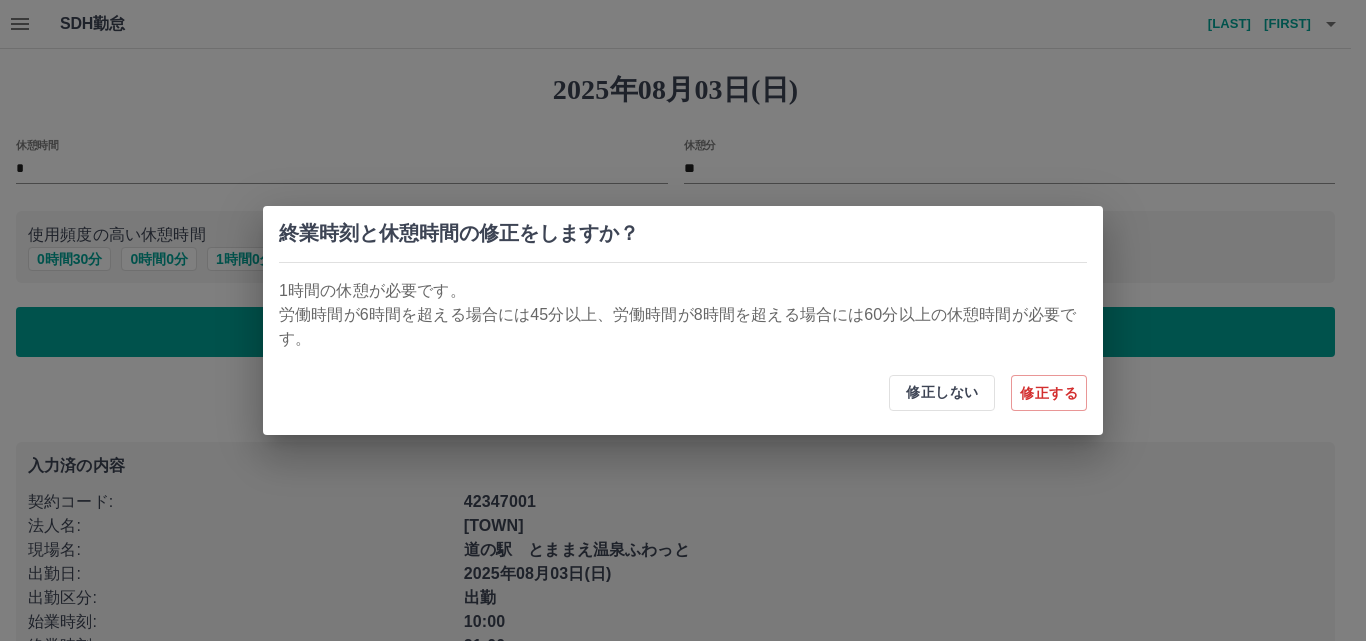 drag, startPoint x: 928, startPoint y: 459, endPoint x: 942, endPoint y: 458, distance: 14.035668 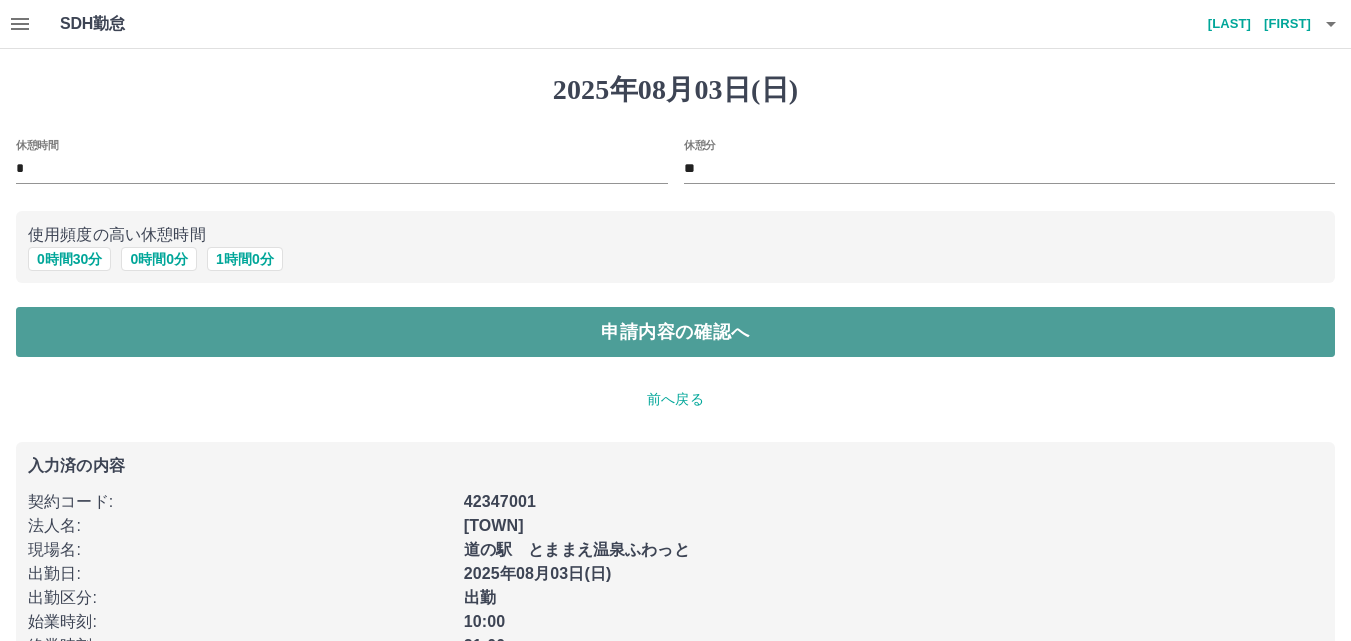 click on "申請内容の確認へ" at bounding box center [675, 332] 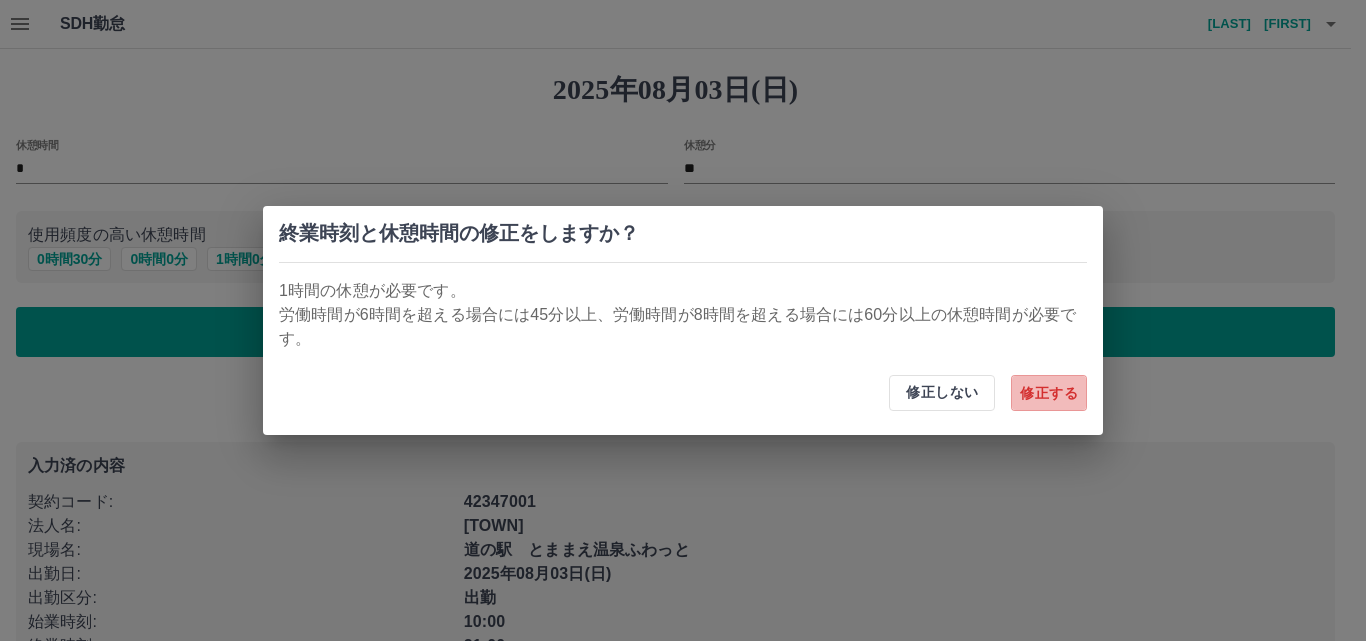 click on "修正する" at bounding box center (1049, 393) 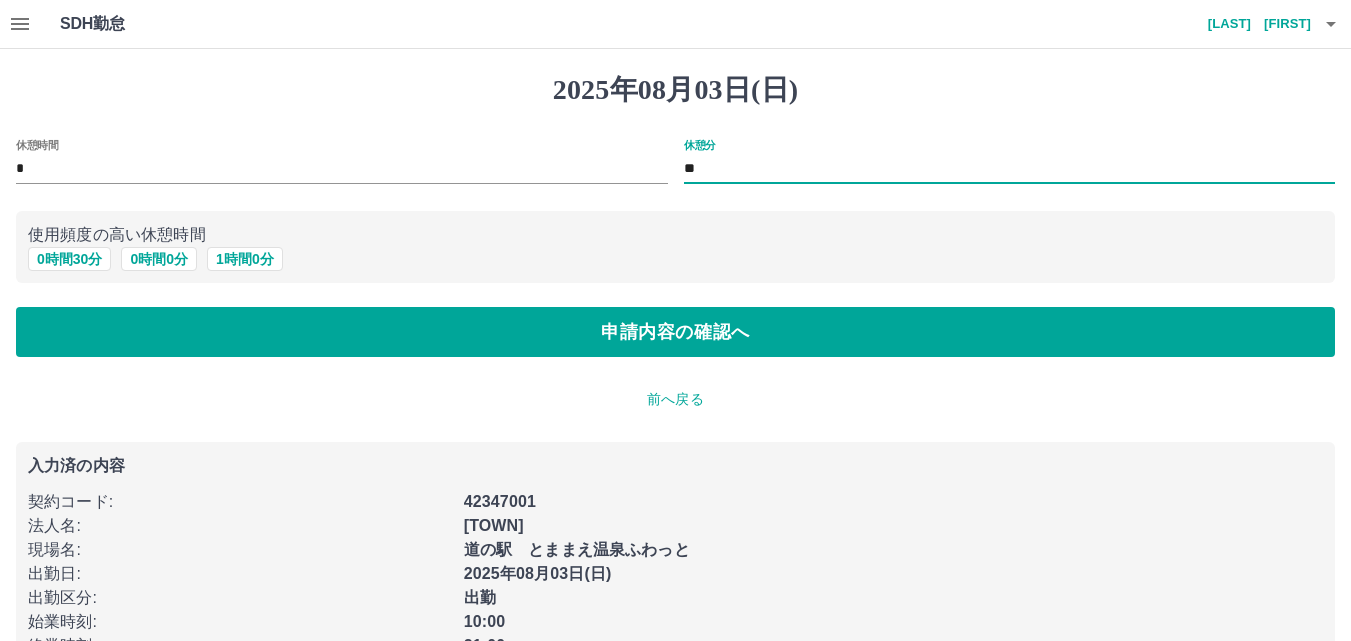 click on "**" at bounding box center [1010, 169] 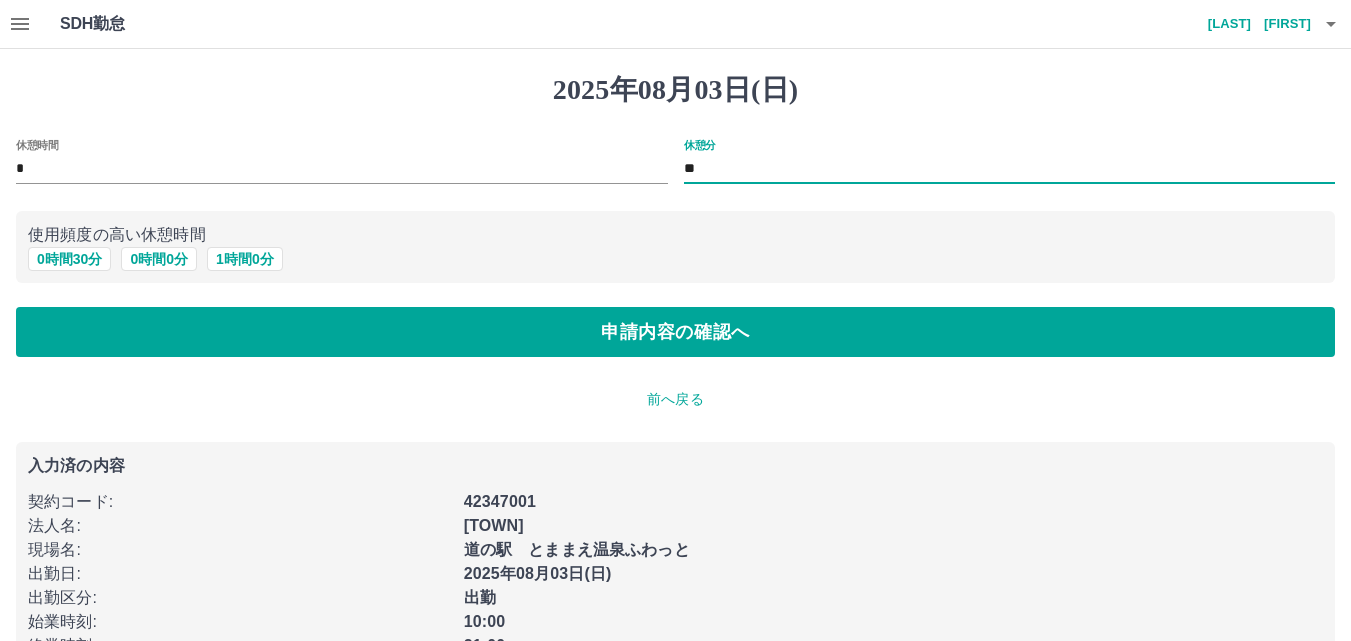 click on "**" at bounding box center [1010, 169] 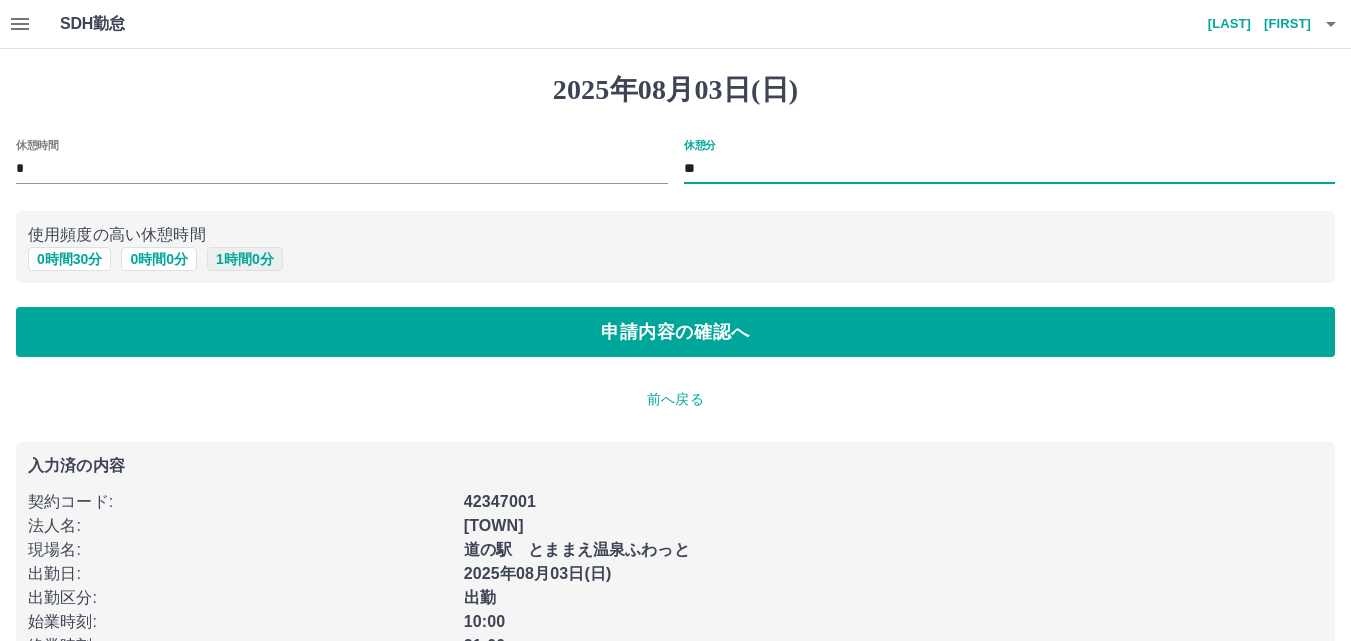 type on "**" 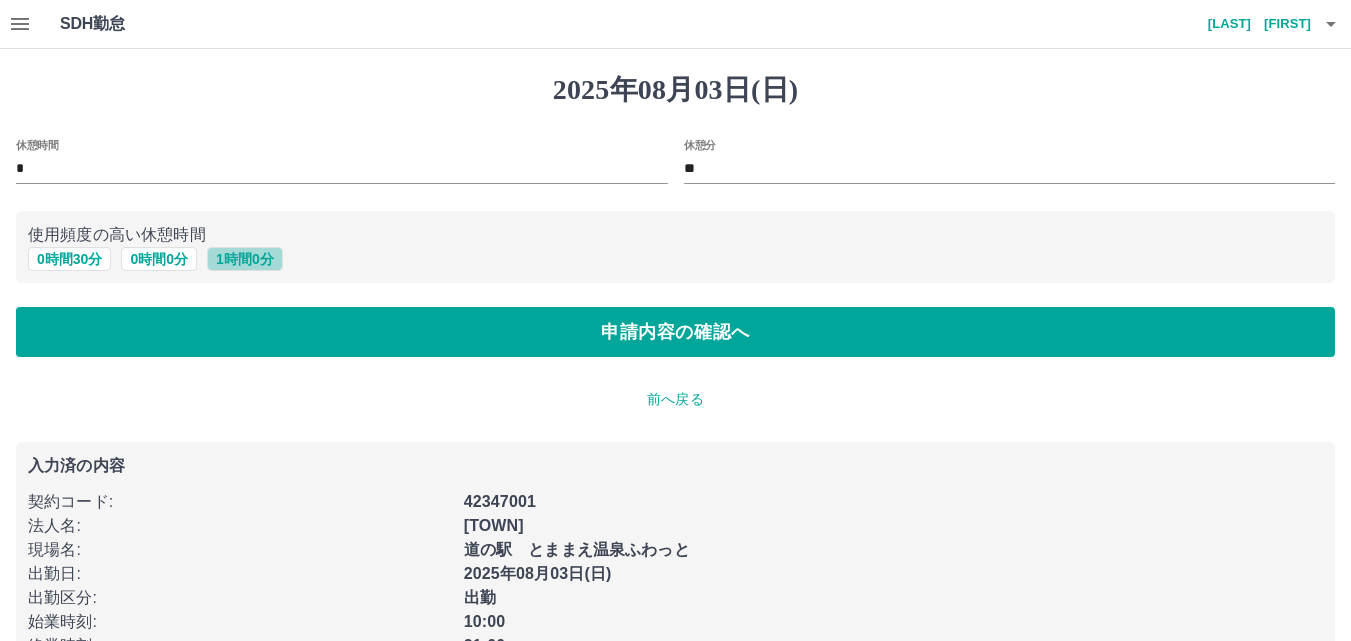 click on "1 時間 0 分" at bounding box center (245, 259) 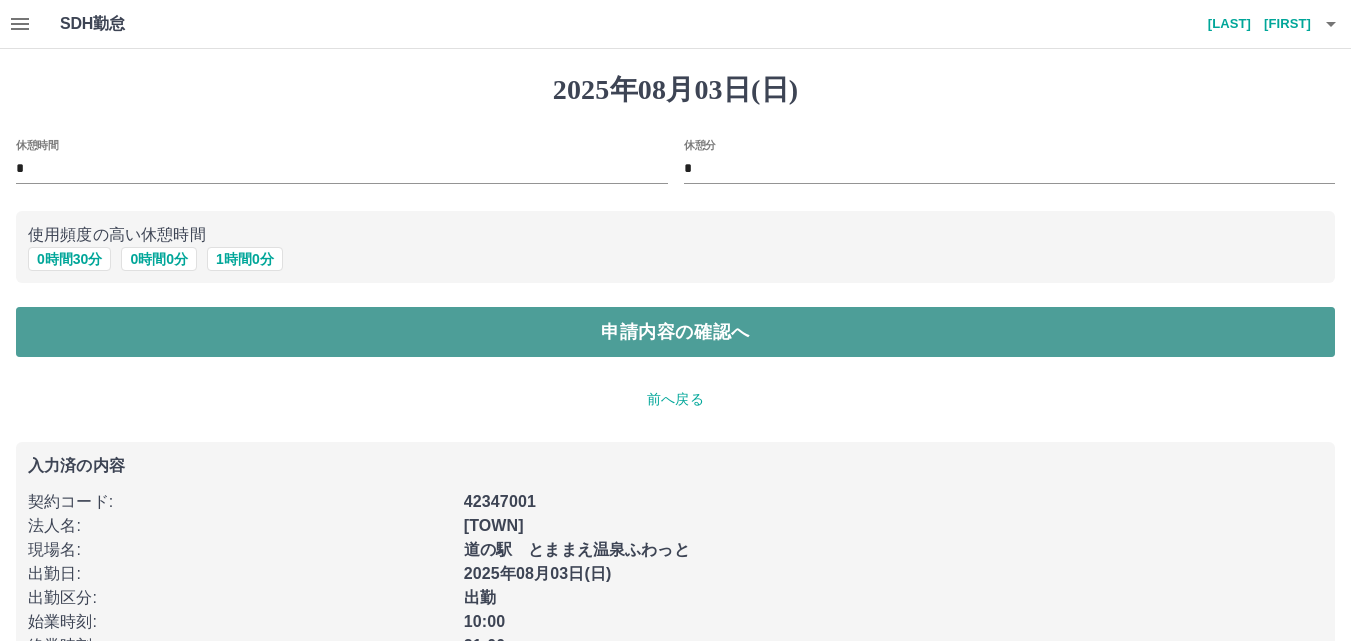 click on "申請内容の確認へ" at bounding box center [675, 332] 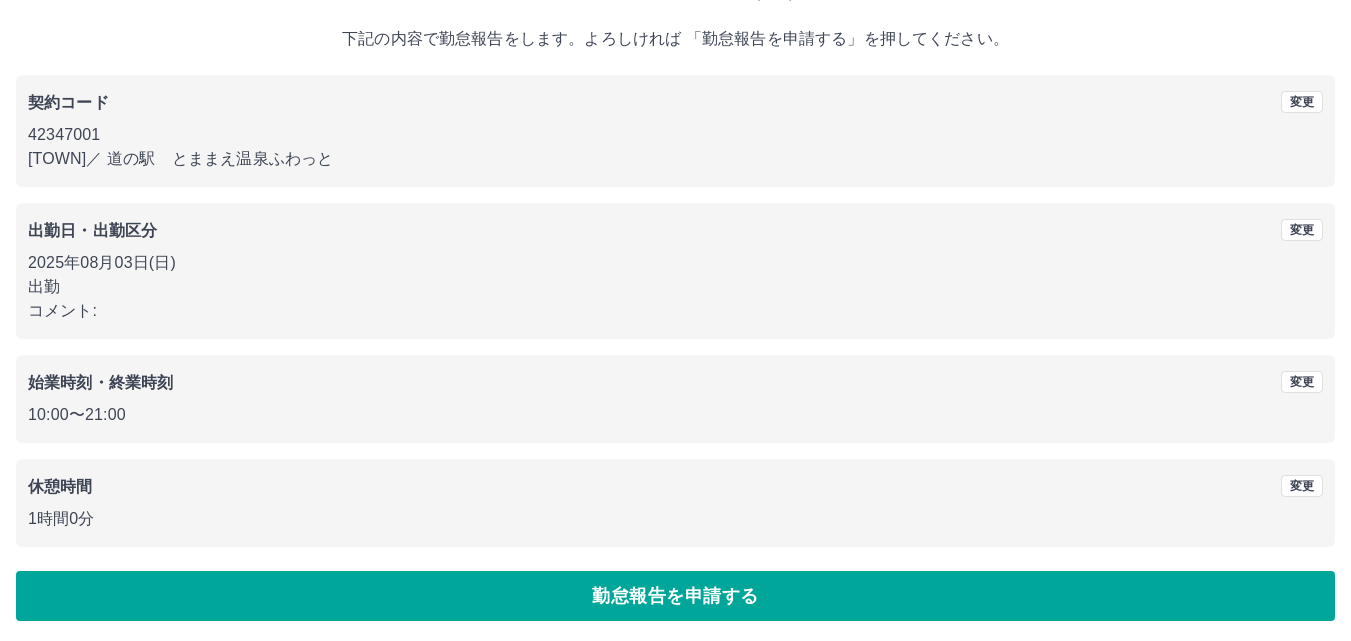 scroll, scrollTop: 108, scrollLeft: 0, axis: vertical 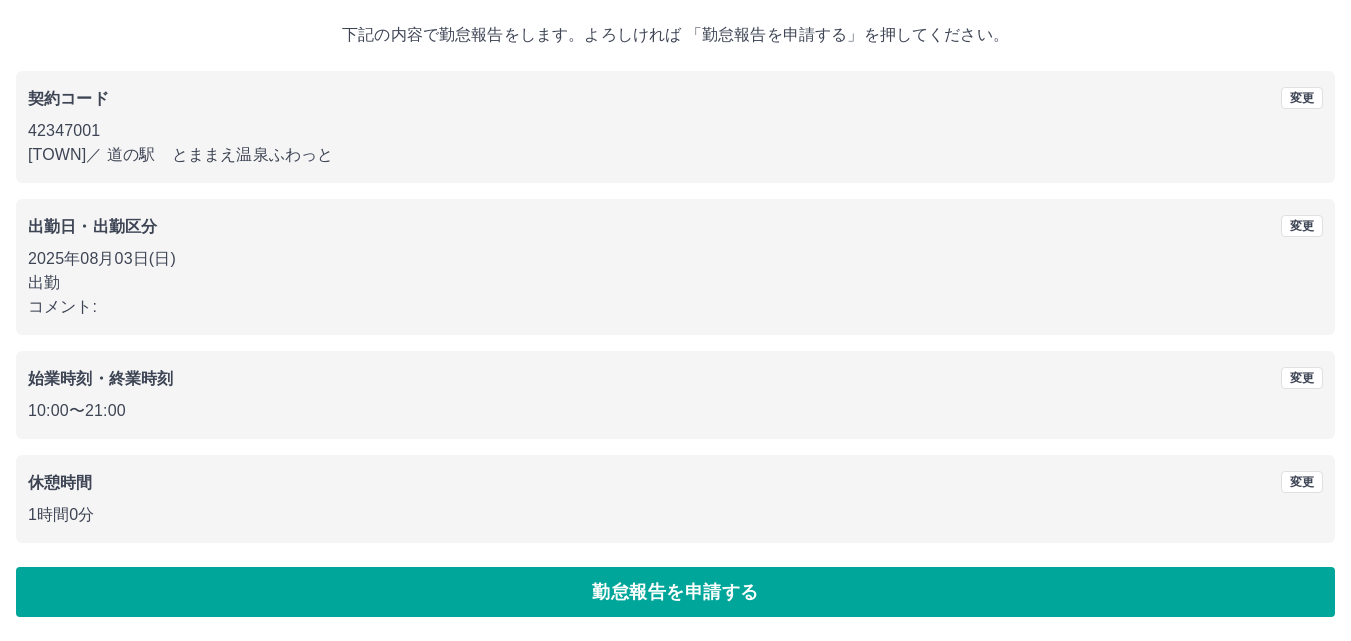 click on "1時間0分" at bounding box center (675, 515) 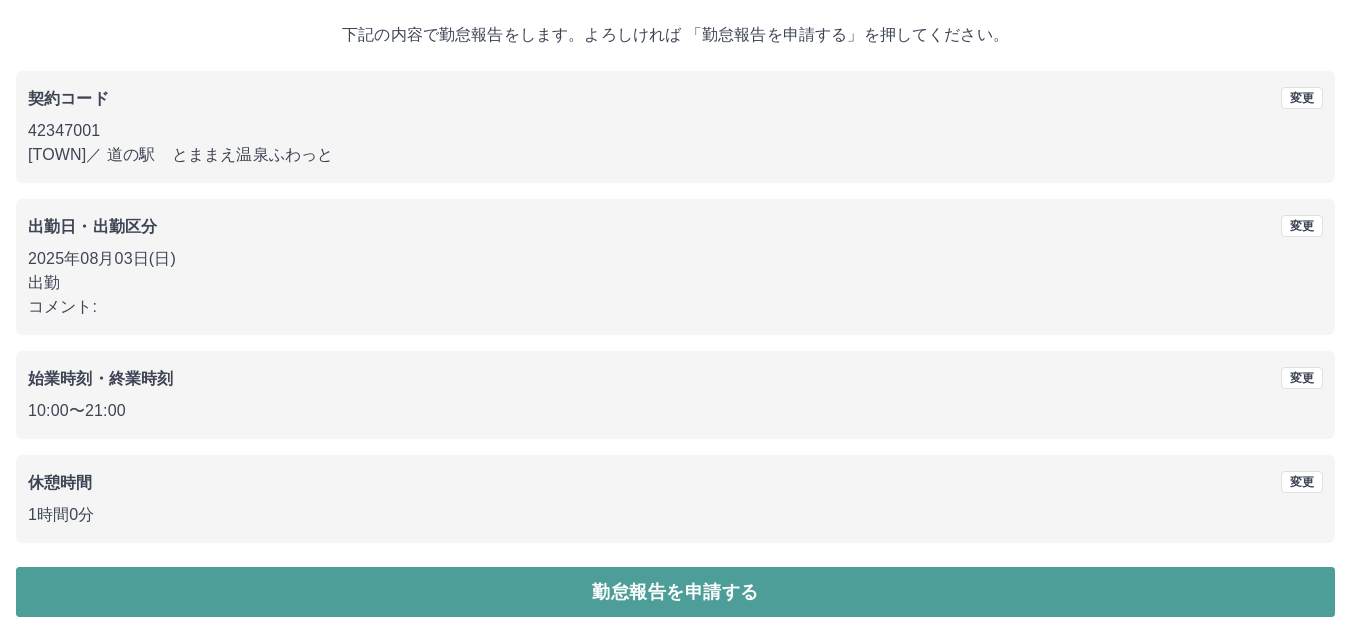 click on "勤怠報告を申請する" at bounding box center (675, 592) 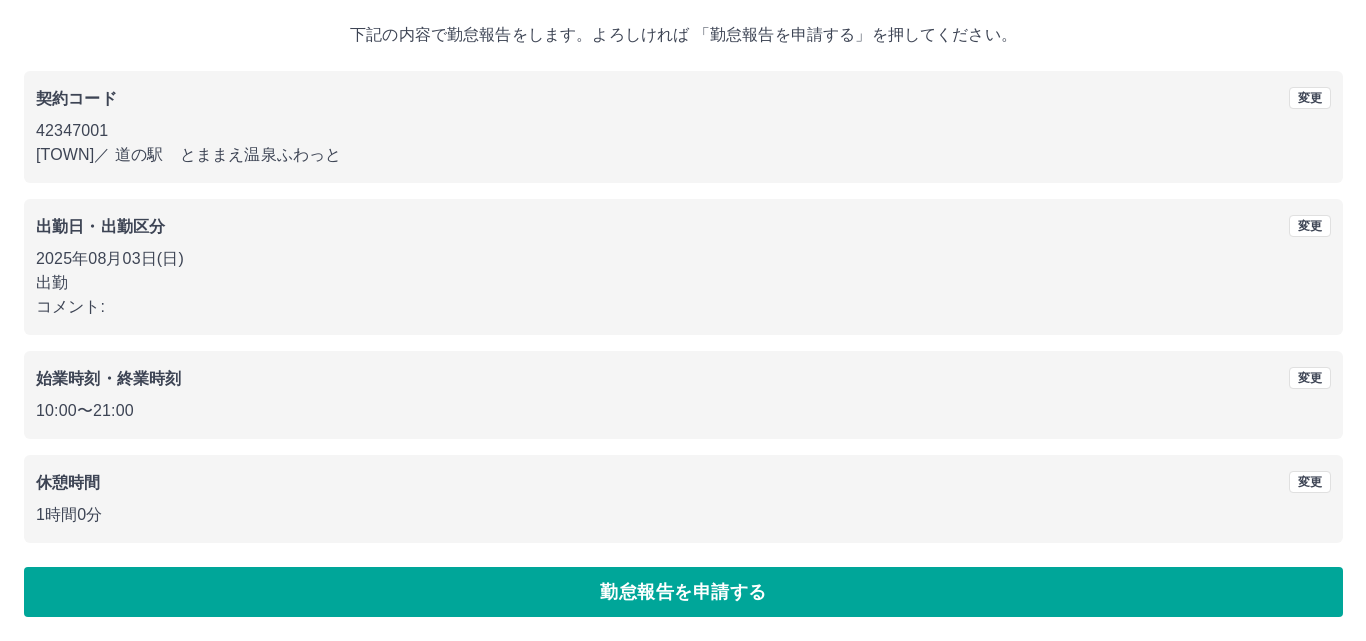 scroll, scrollTop: 0, scrollLeft: 0, axis: both 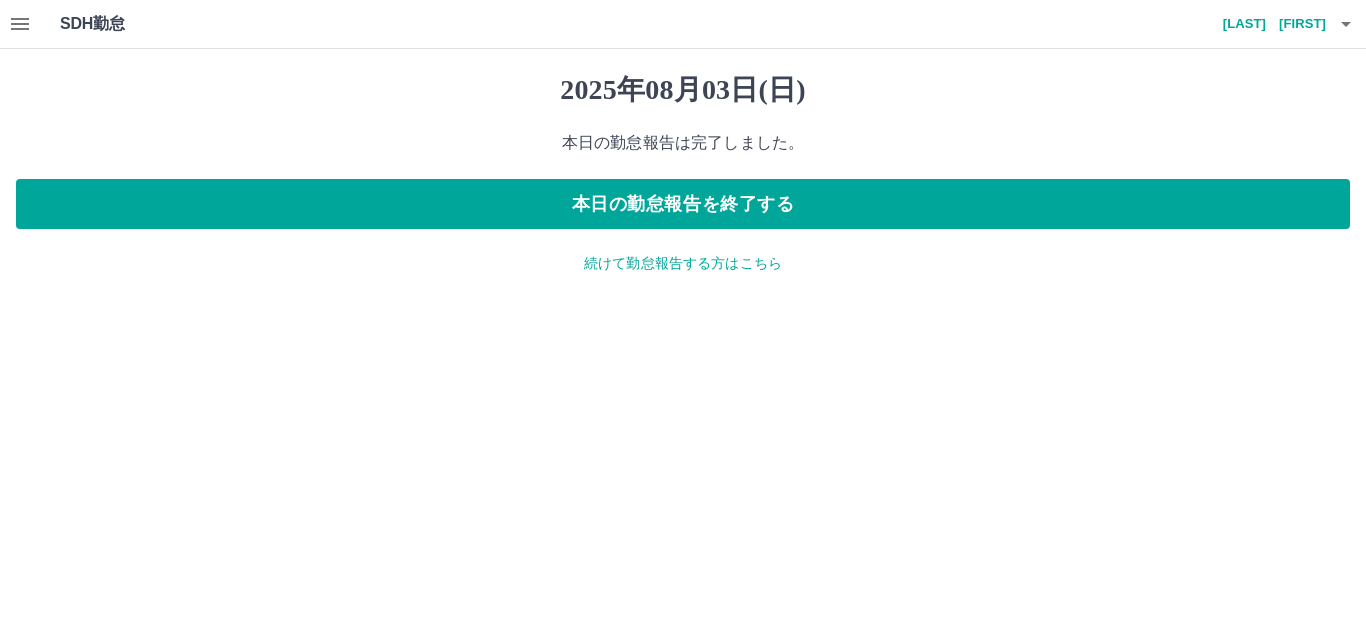 click on "能登　純子" at bounding box center (1266, 24) 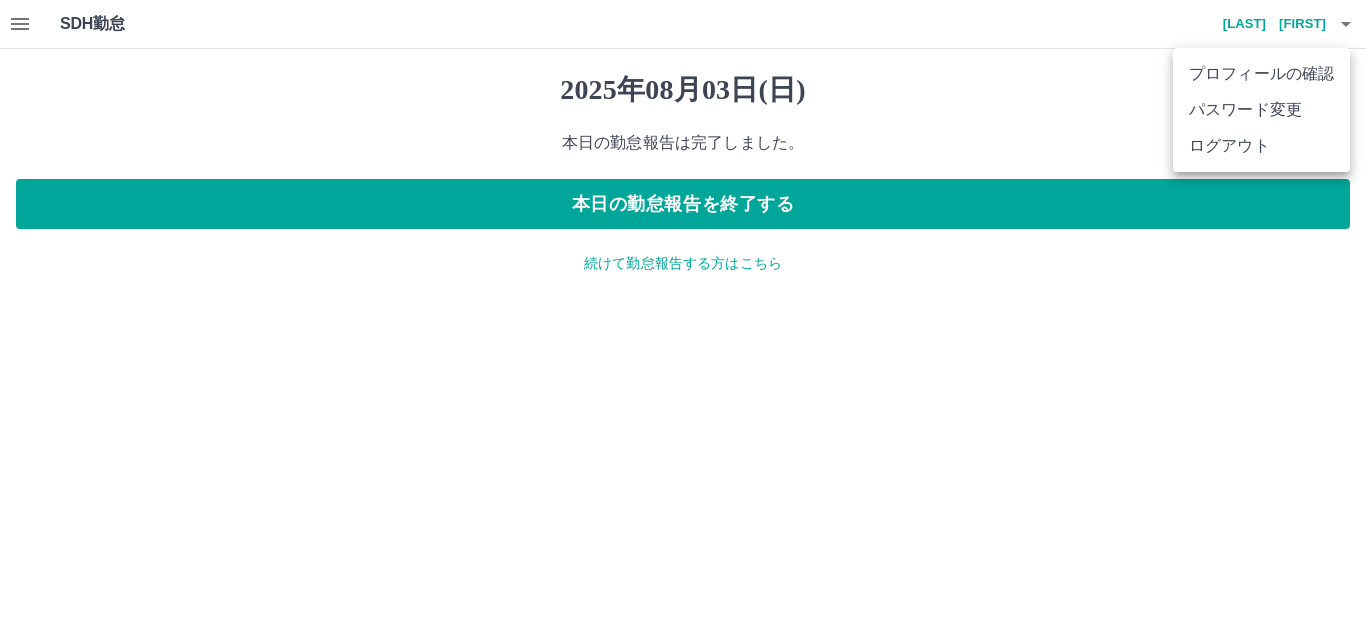 click at bounding box center [683, 320] 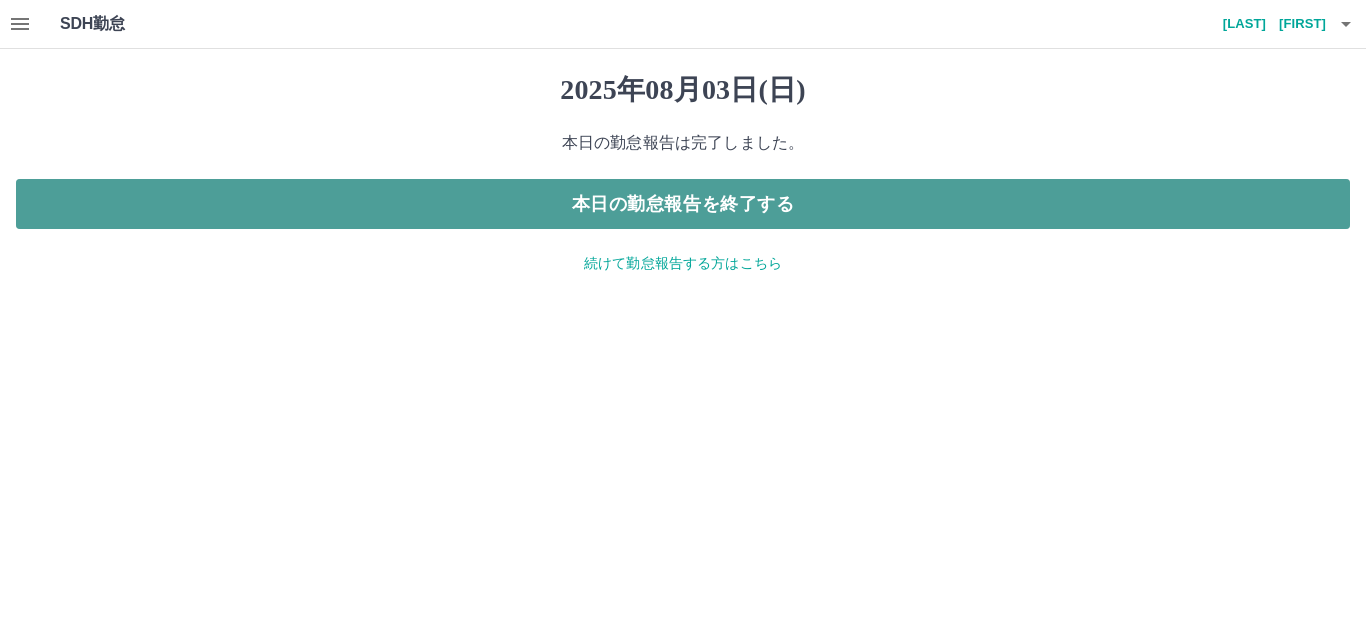 click on "本日の勤怠報告を終了する" at bounding box center (683, 204) 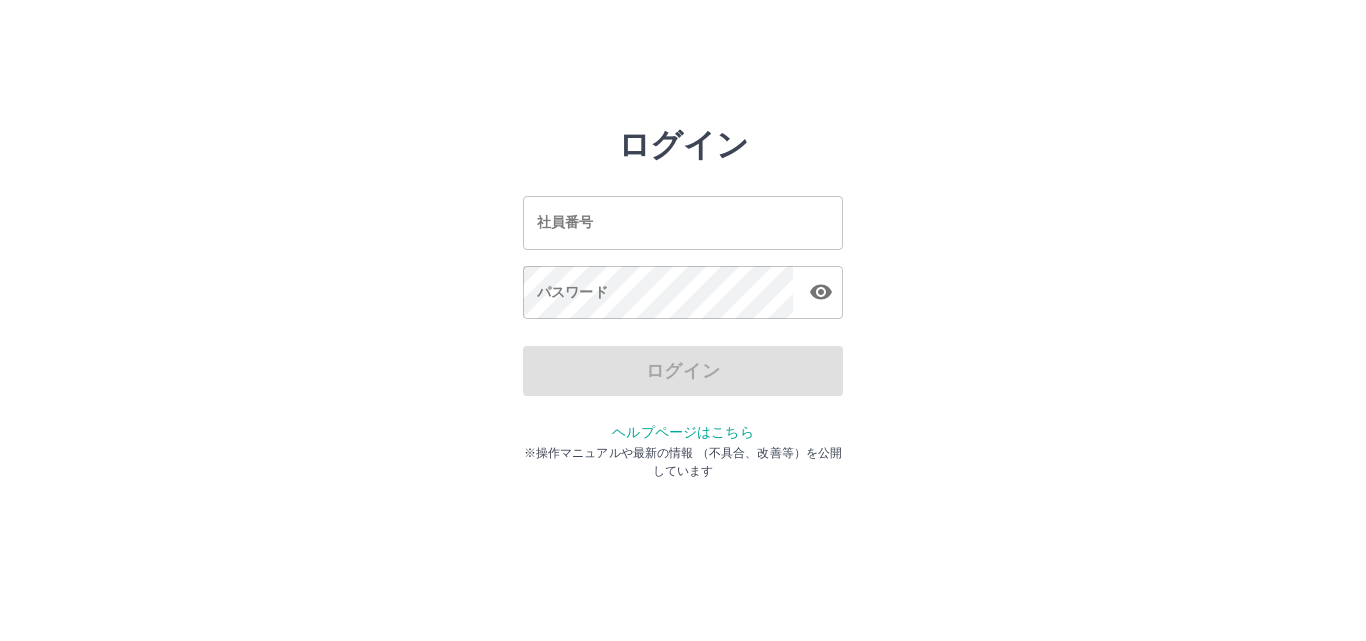 scroll, scrollTop: 0, scrollLeft: 0, axis: both 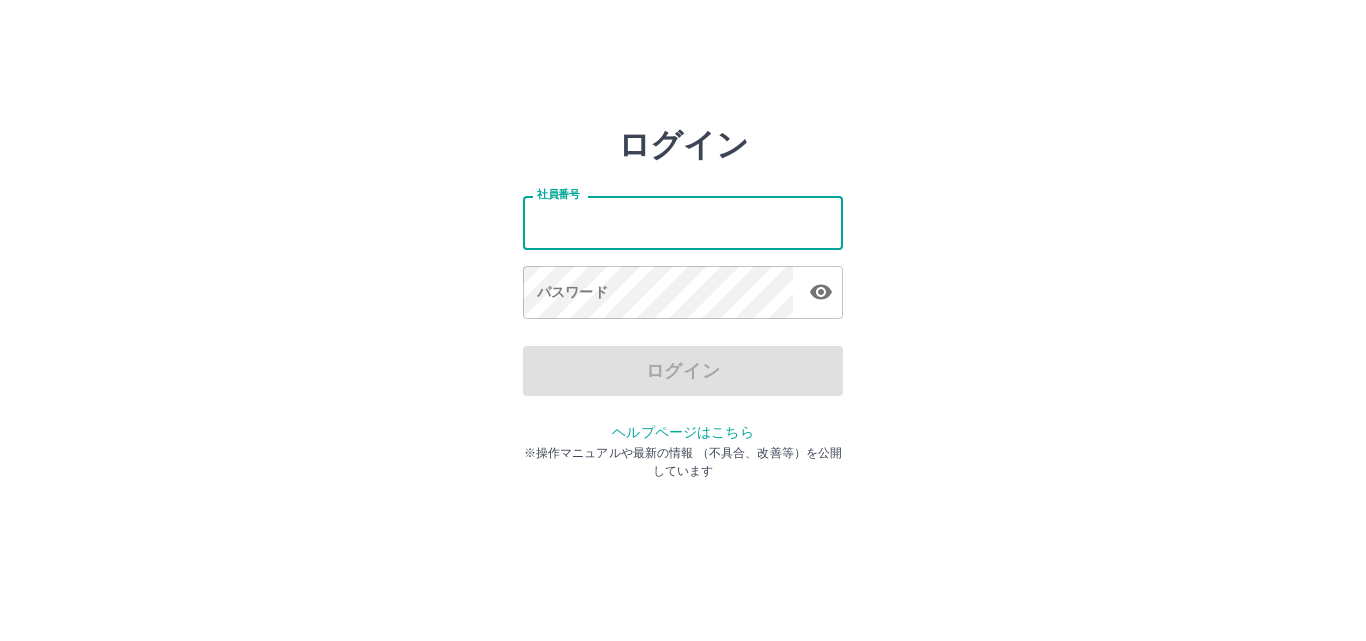 click on "社員番号" at bounding box center (683, 222) 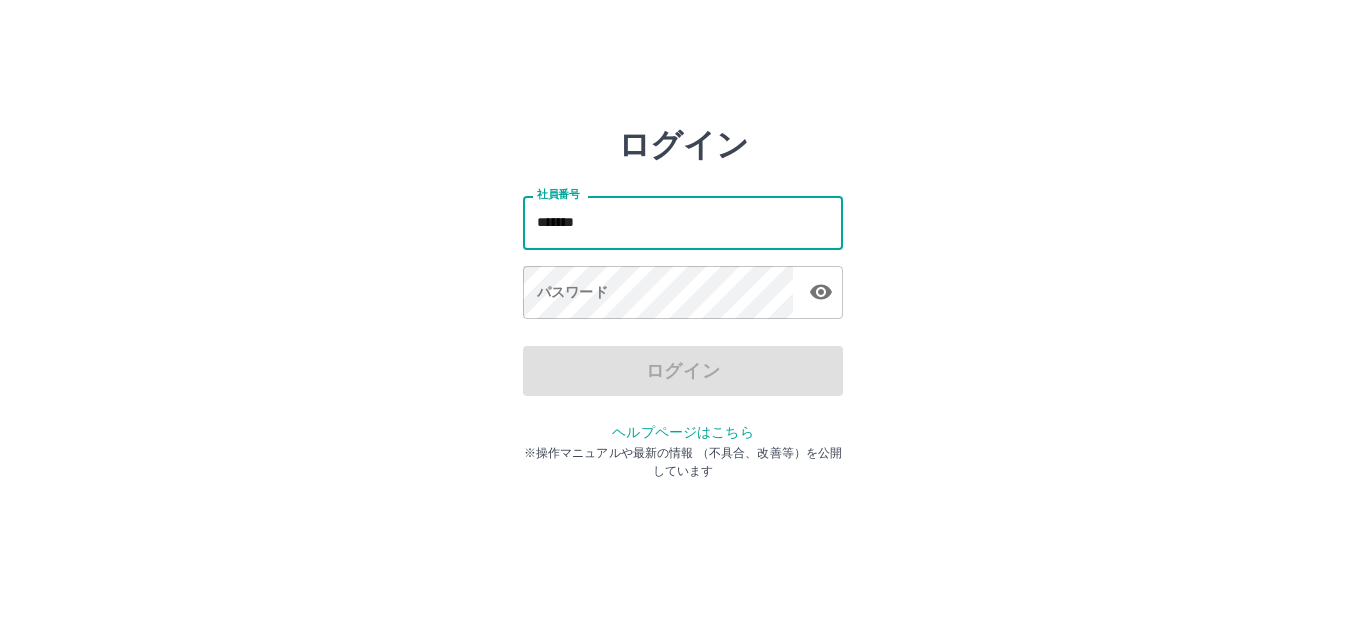 type on "*******" 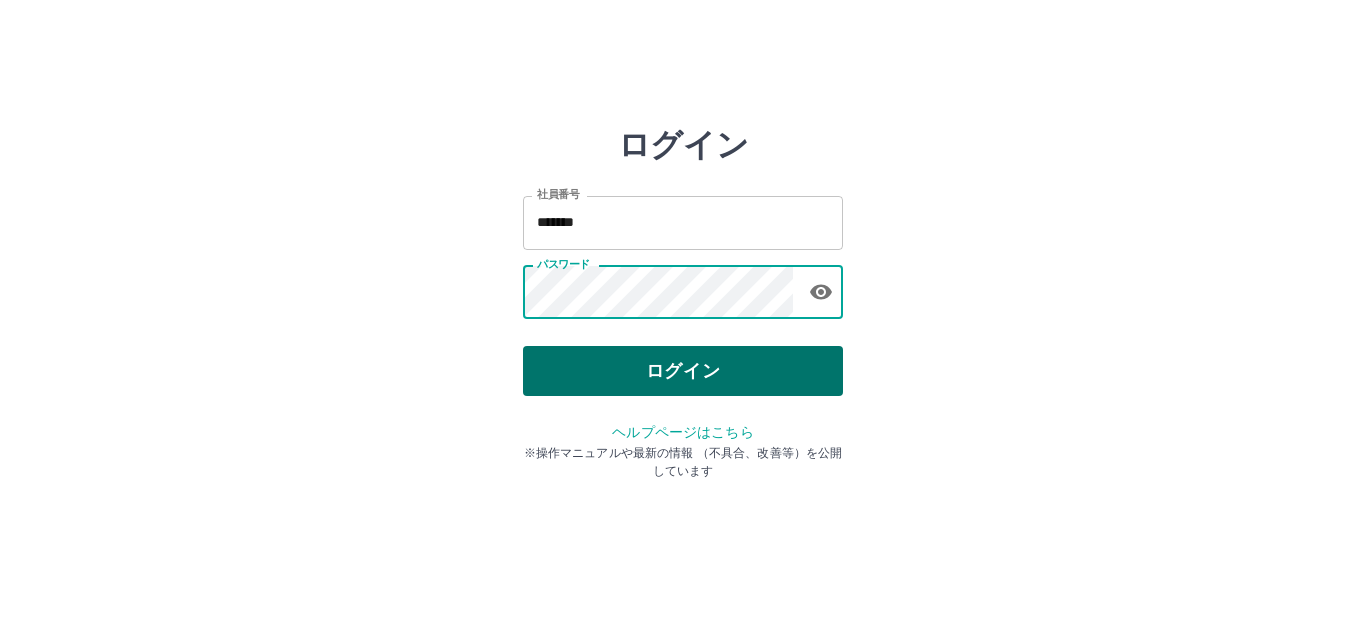 click on "ログイン" at bounding box center [683, 371] 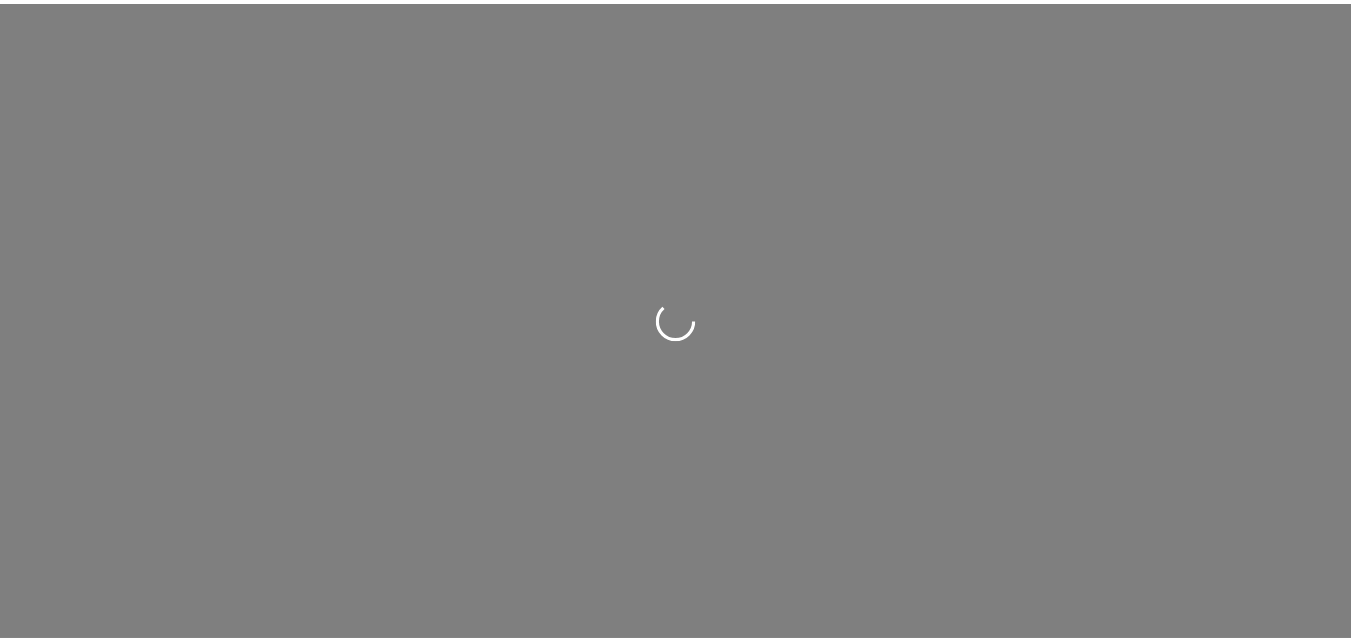 scroll, scrollTop: 0, scrollLeft: 0, axis: both 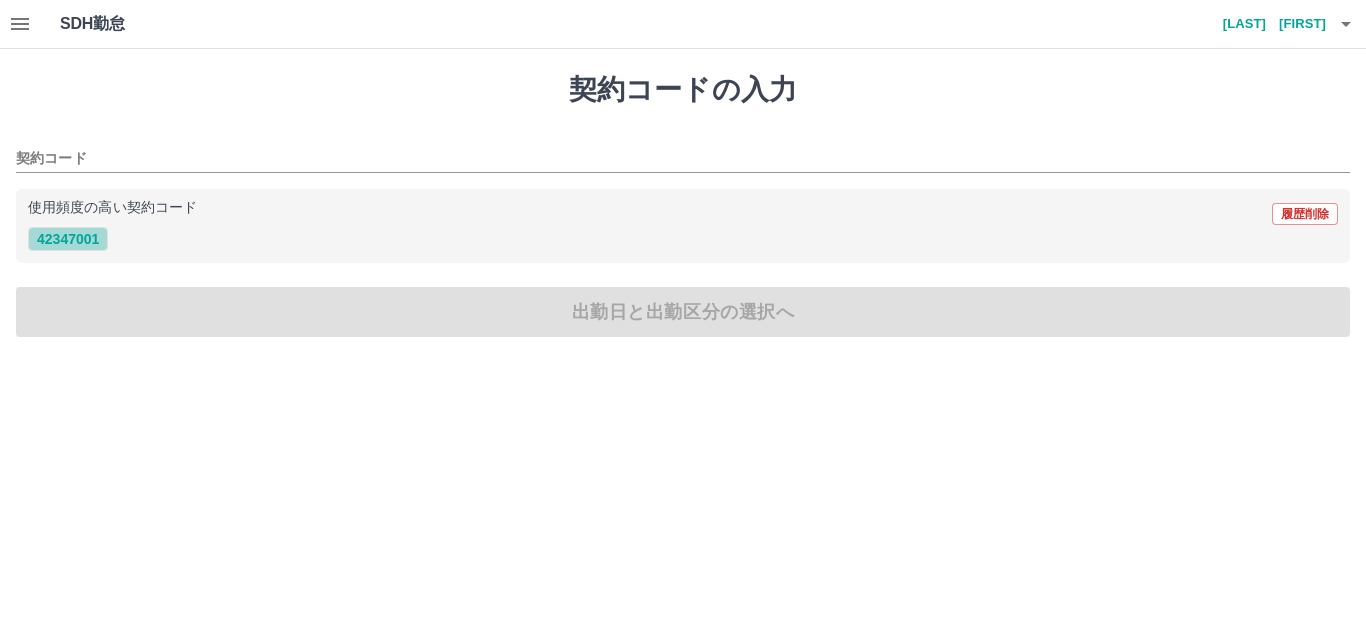 click on "42347001" at bounding box center [68, 239] 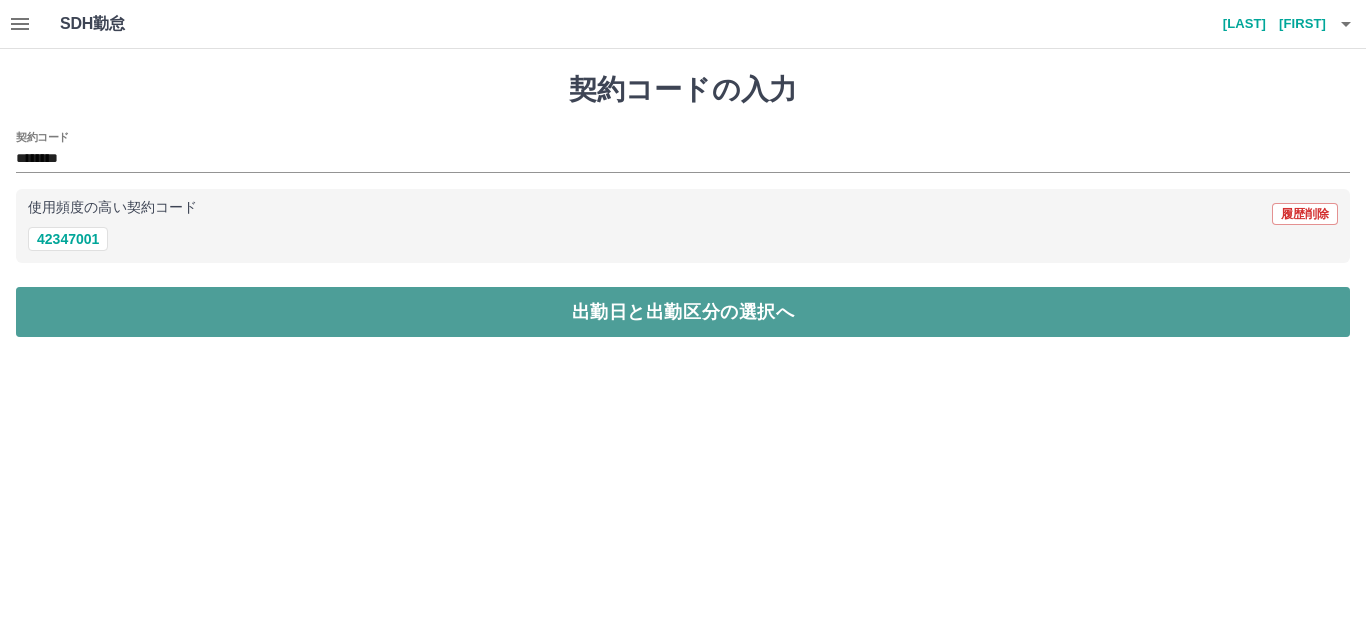 click on "出勤日と出勤区分の選択へ" at bounding box center (683, 312) 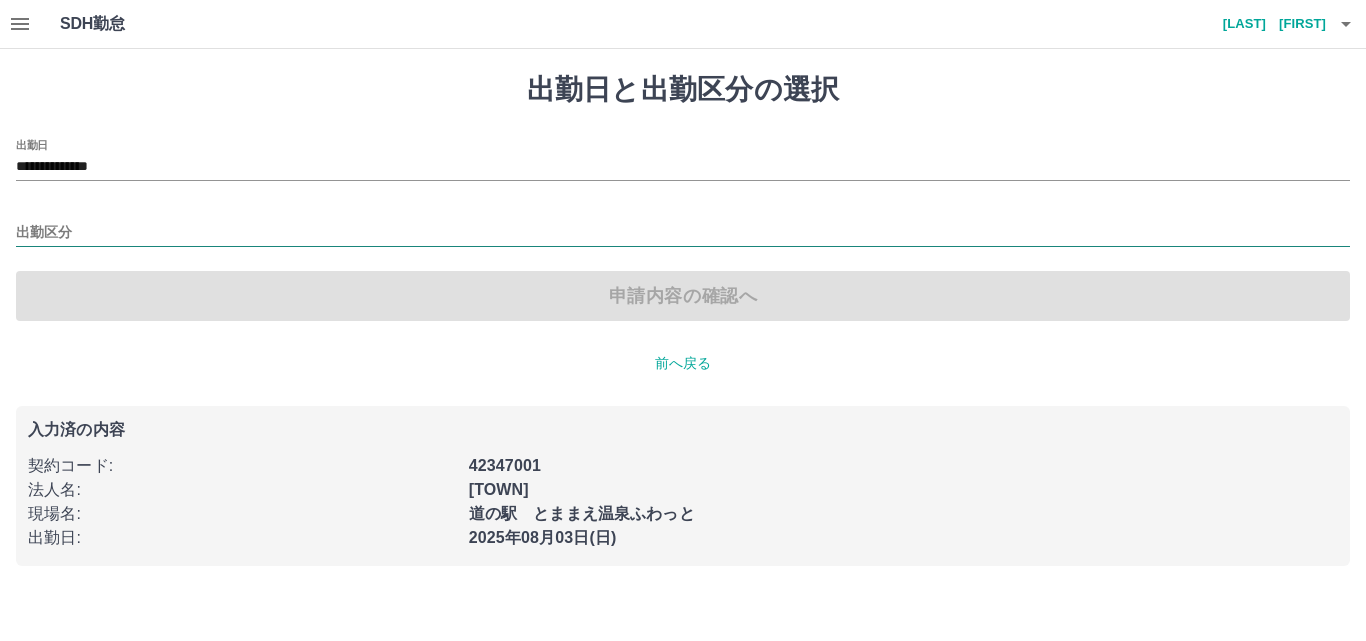 click on "出勤区分" at bounding box center (683, 233) 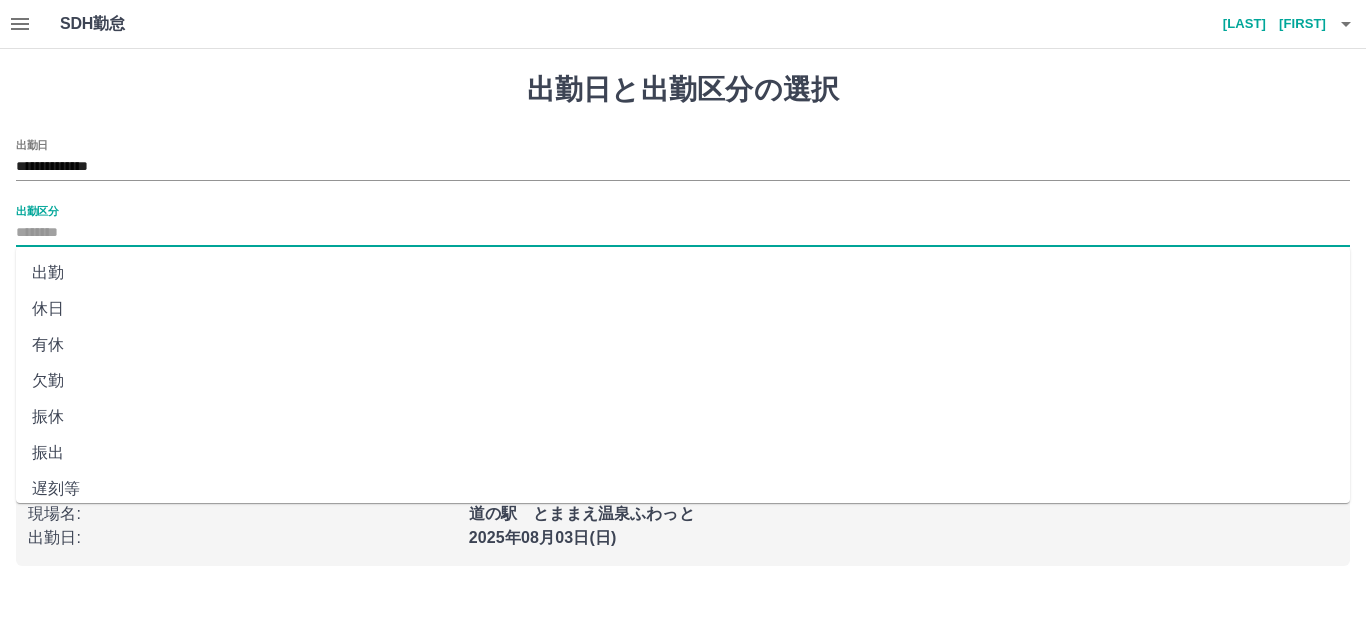 click on "出勤" at bounding box center [683, 273] 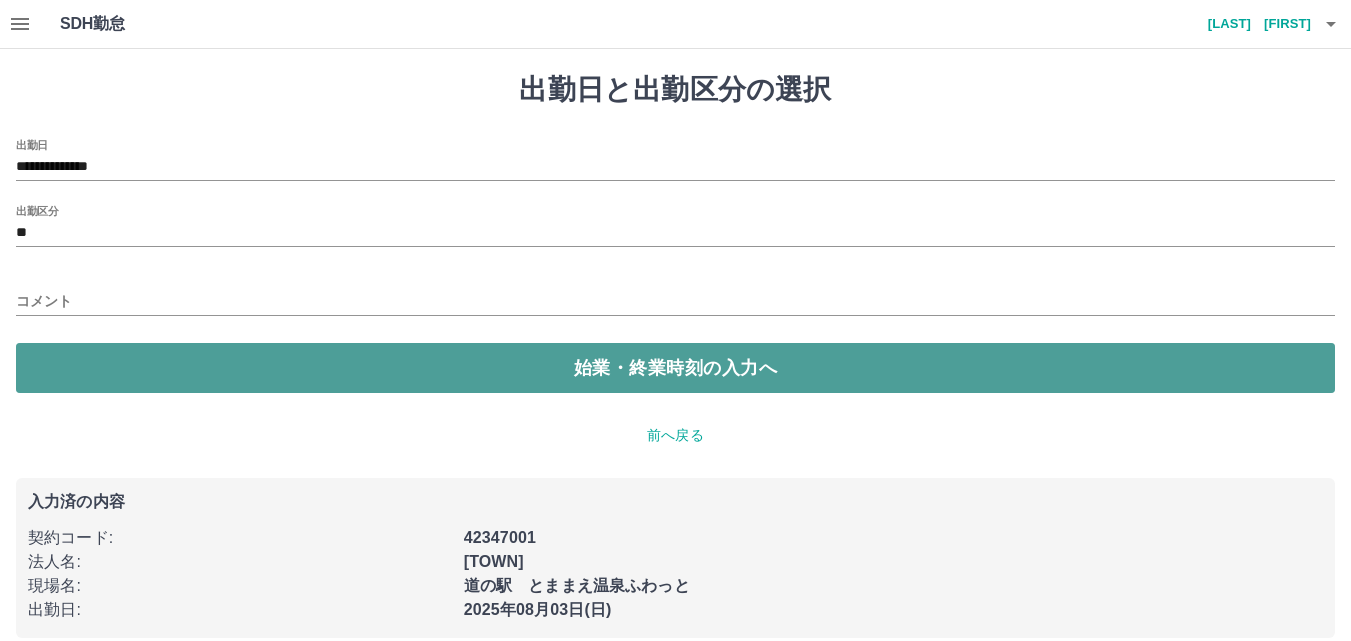 click on "始業・終業時刻の入力へ" at bounding box center (675, 368) 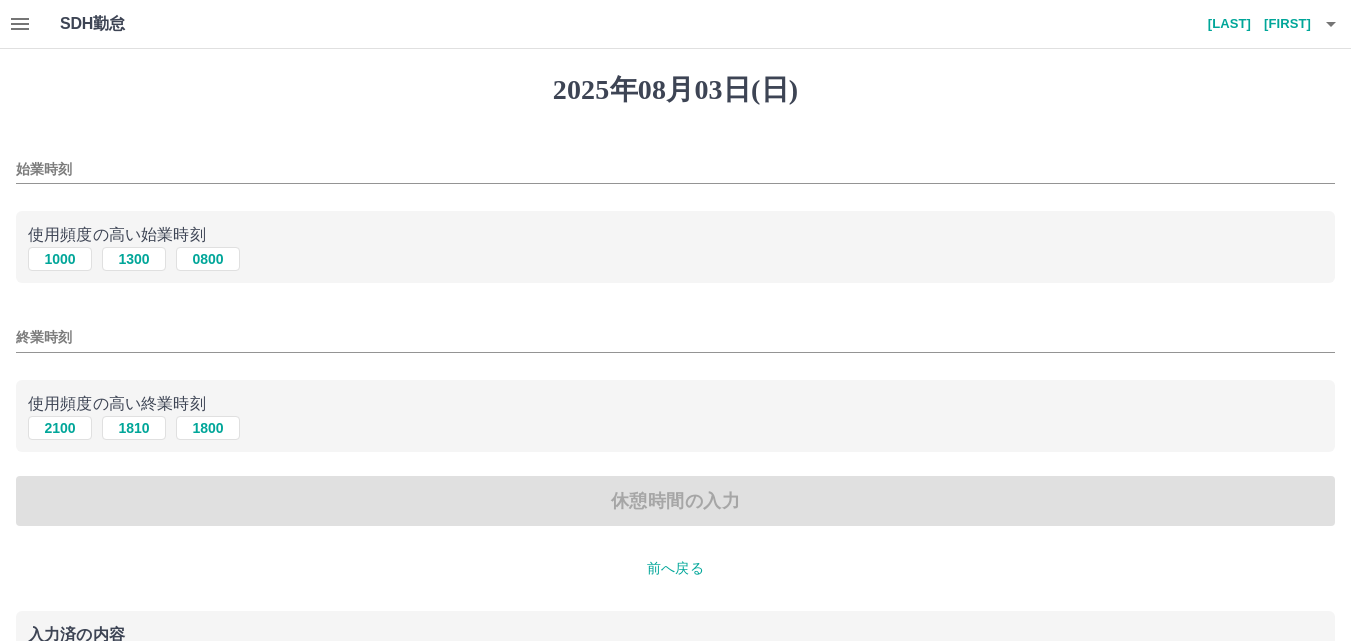 click on "始業時刻" at bounding box center (675, 169) 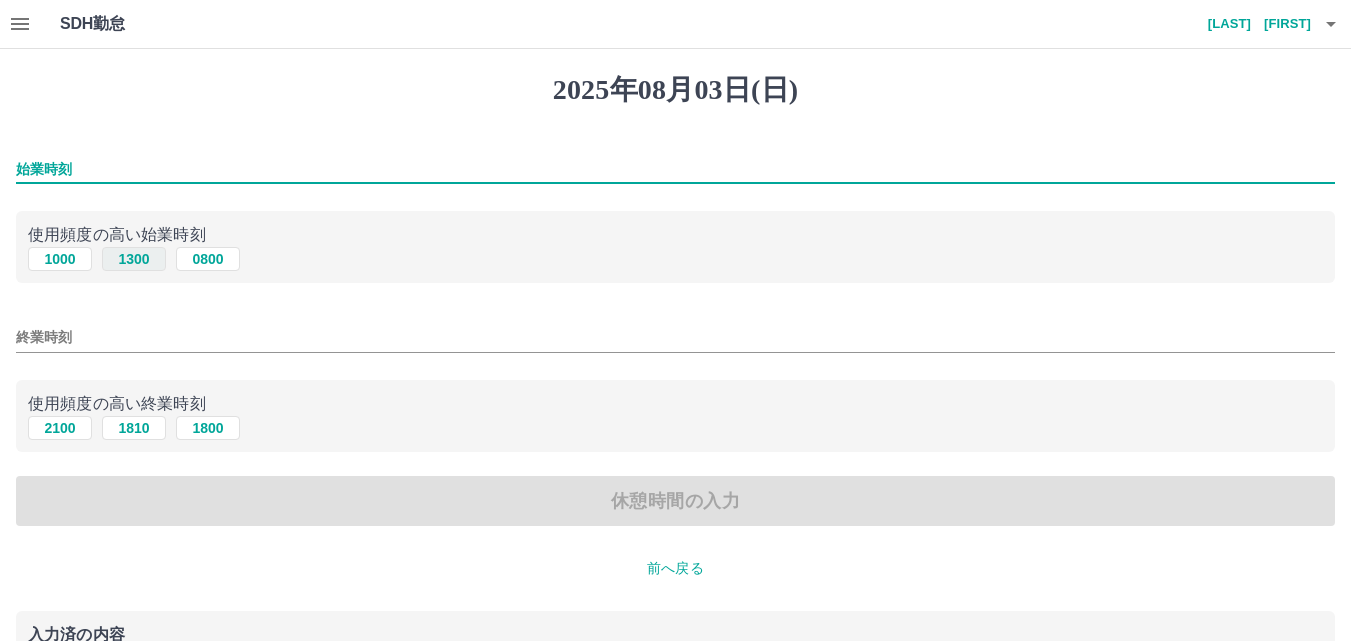 type on "****" 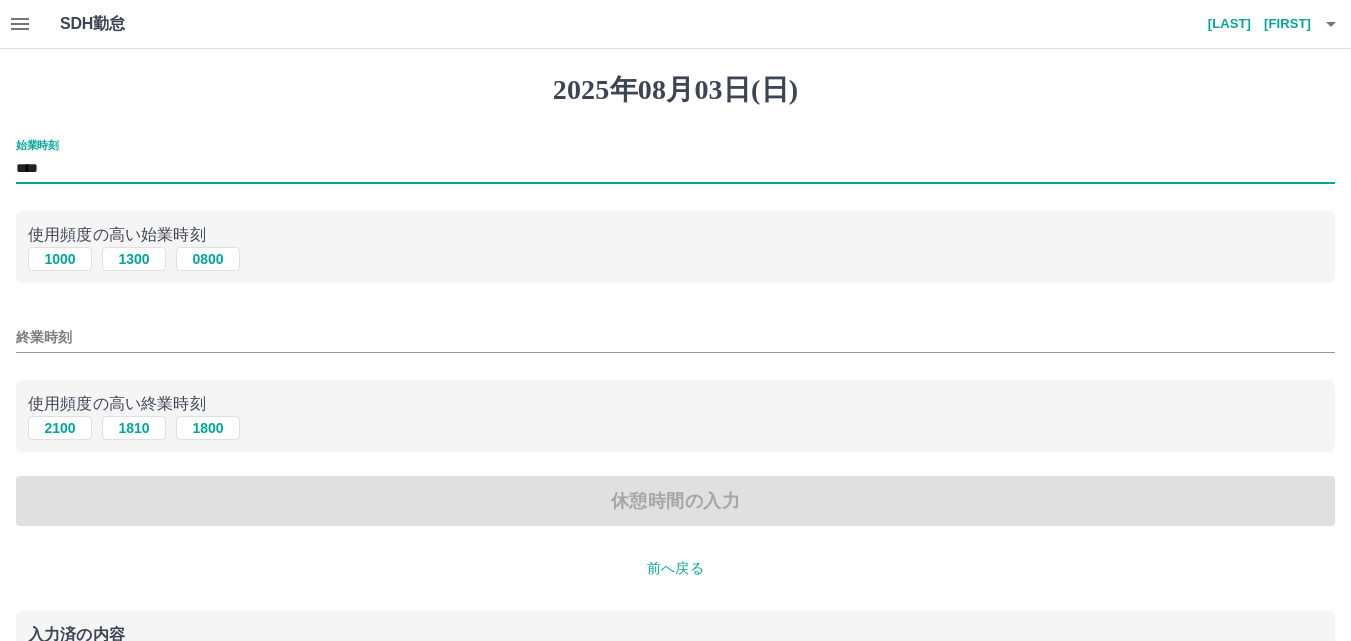 click on "終業時刻" at bounding box center (675, 337) 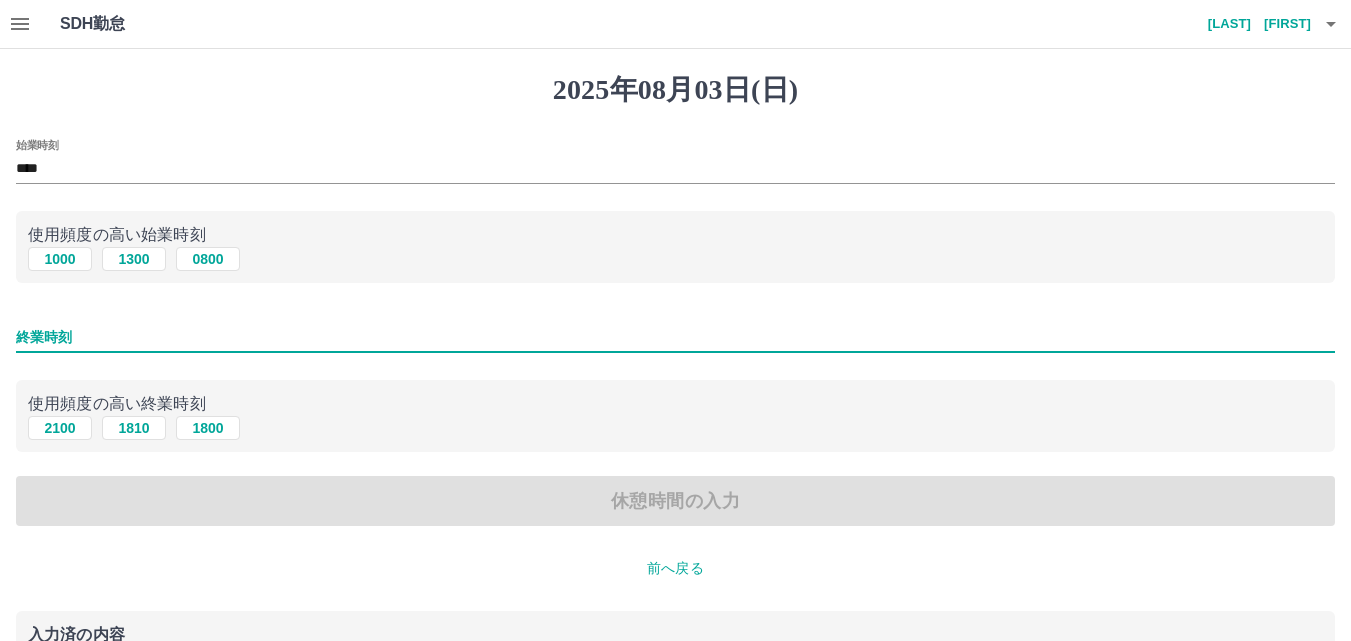 type on "****" 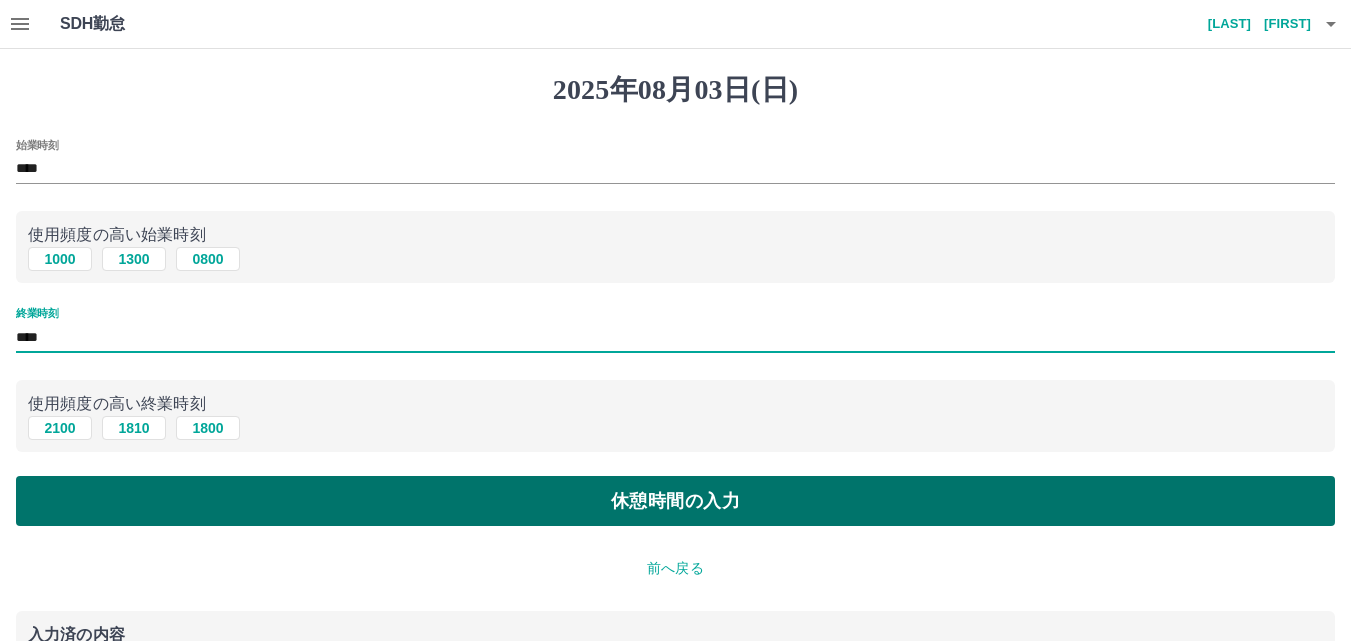 click on "休憩時間の入力" at bounding box center [675, 501] 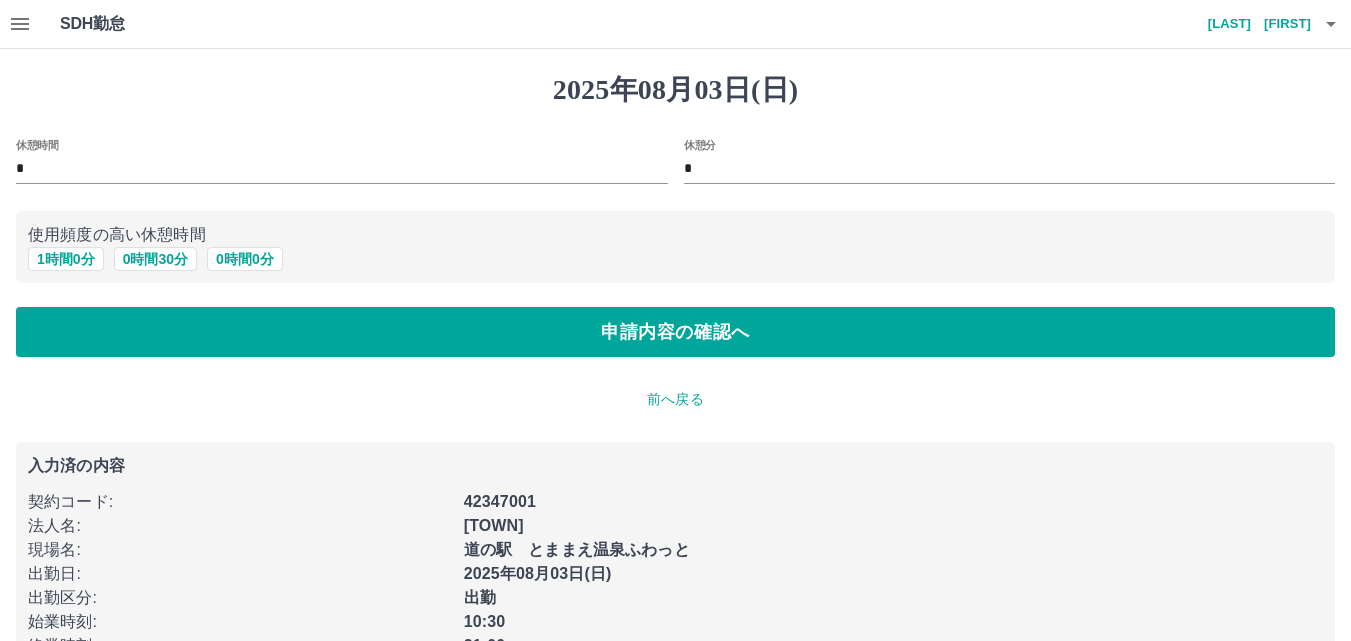 click on "休憩時間" at bounding box center (37, 144) 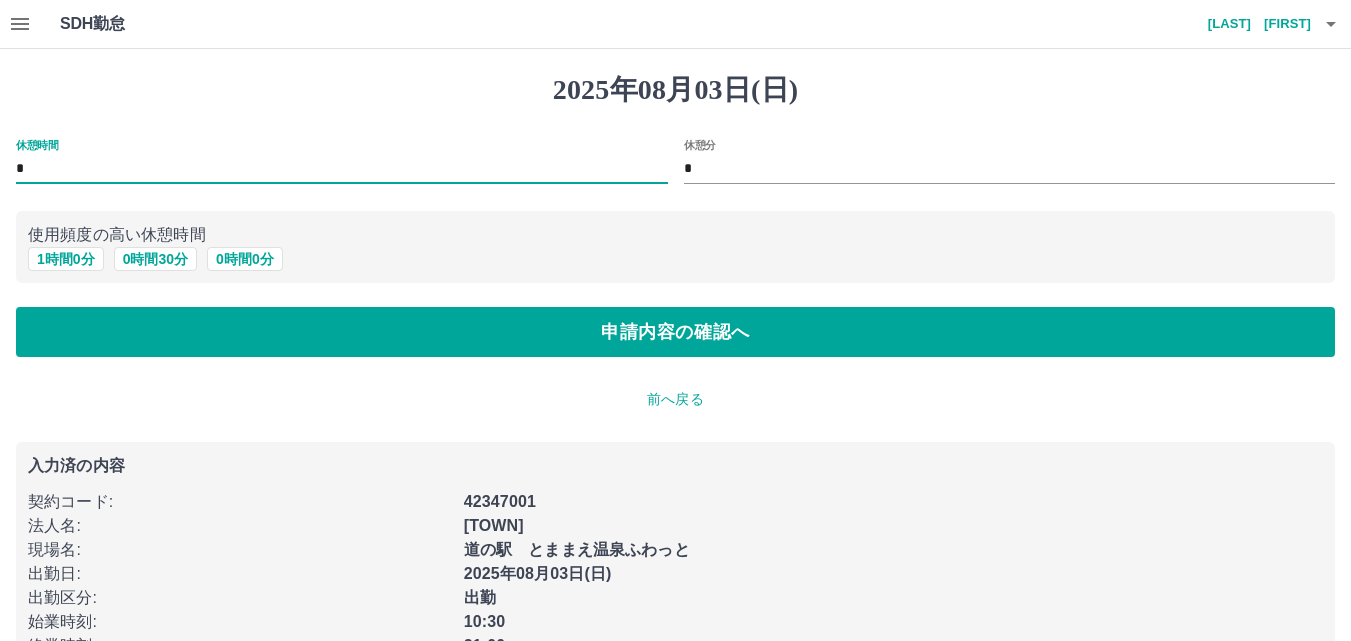 click on "休憩時間" at bounding box center (37, 144) 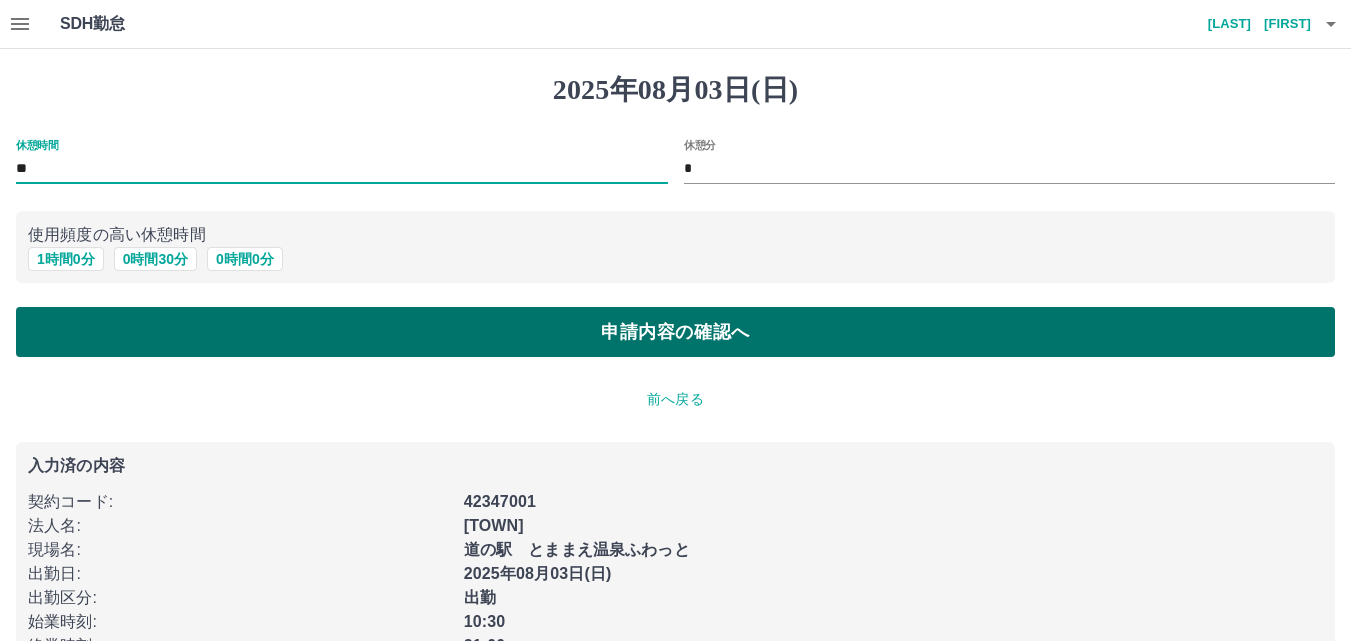 click on "申請内容の確認へ" at bounding box center (675, 332) 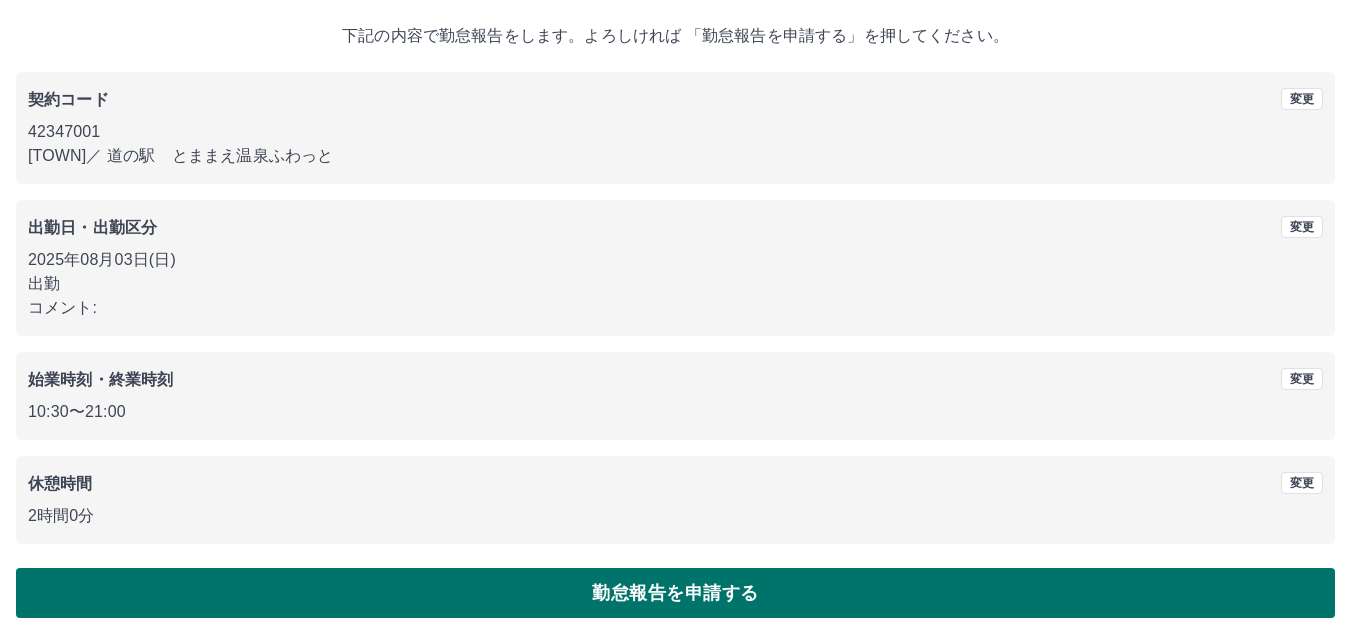 scroll, scrollTop: 108, scrollLeft: 0, axis: vertical 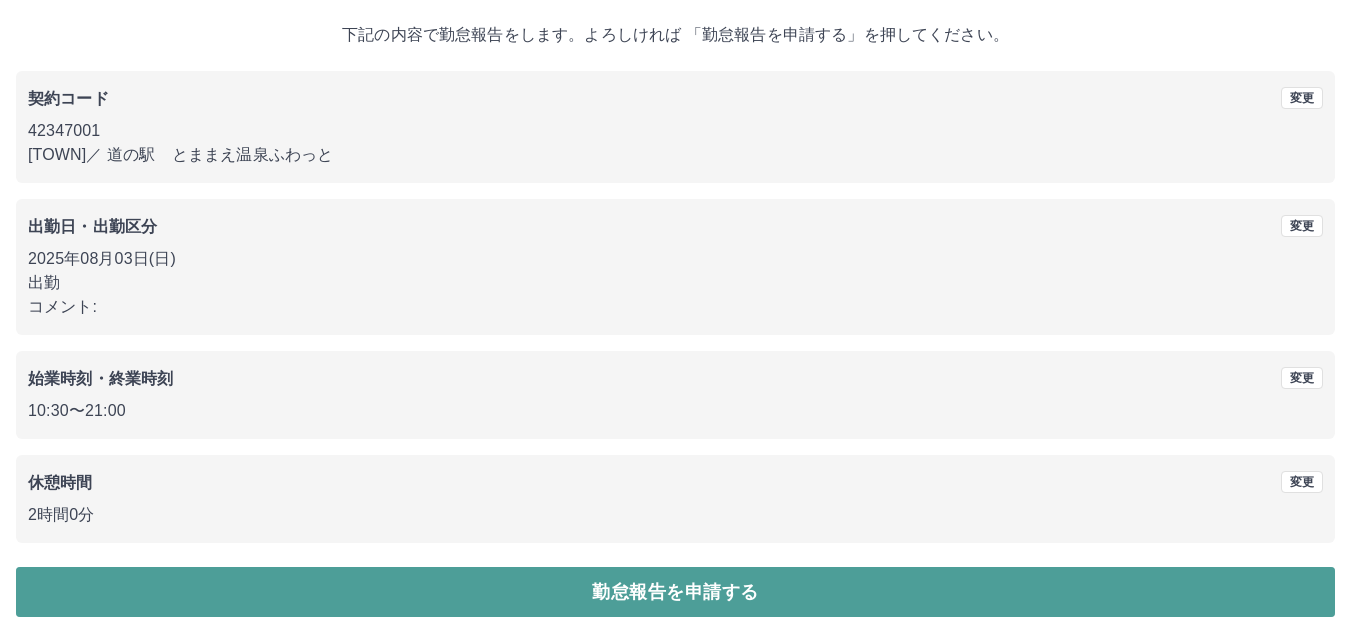 click on "勤怠報告を申請する" at bounding box center [675, 592] 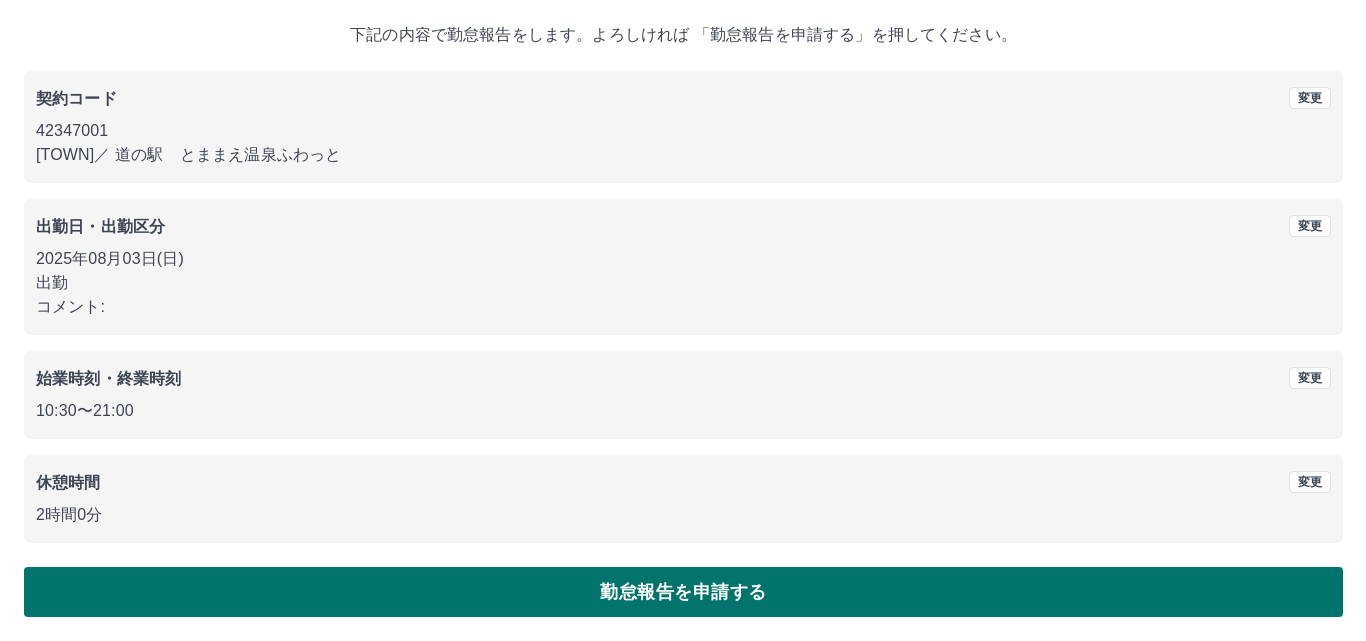 scroll, scrollTop: 0, scrollLeft: 0, axis: both 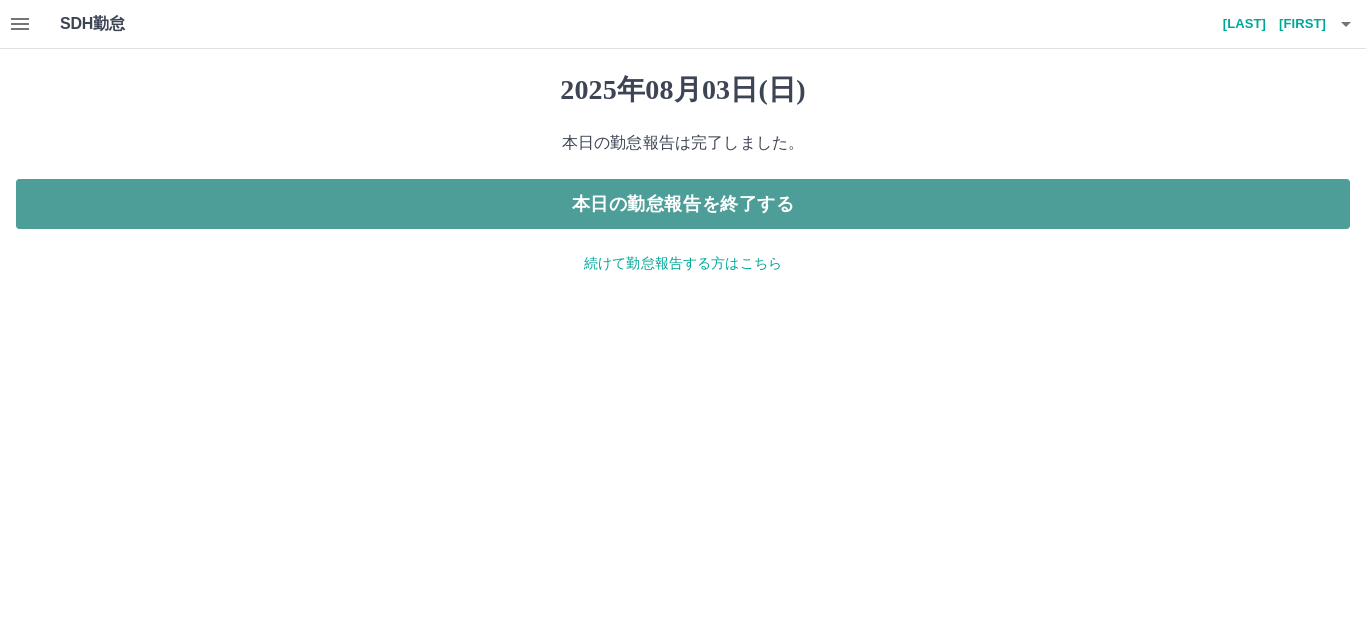 click on "本日の勤怠報告を終了する" at bounding box center (683, 204) 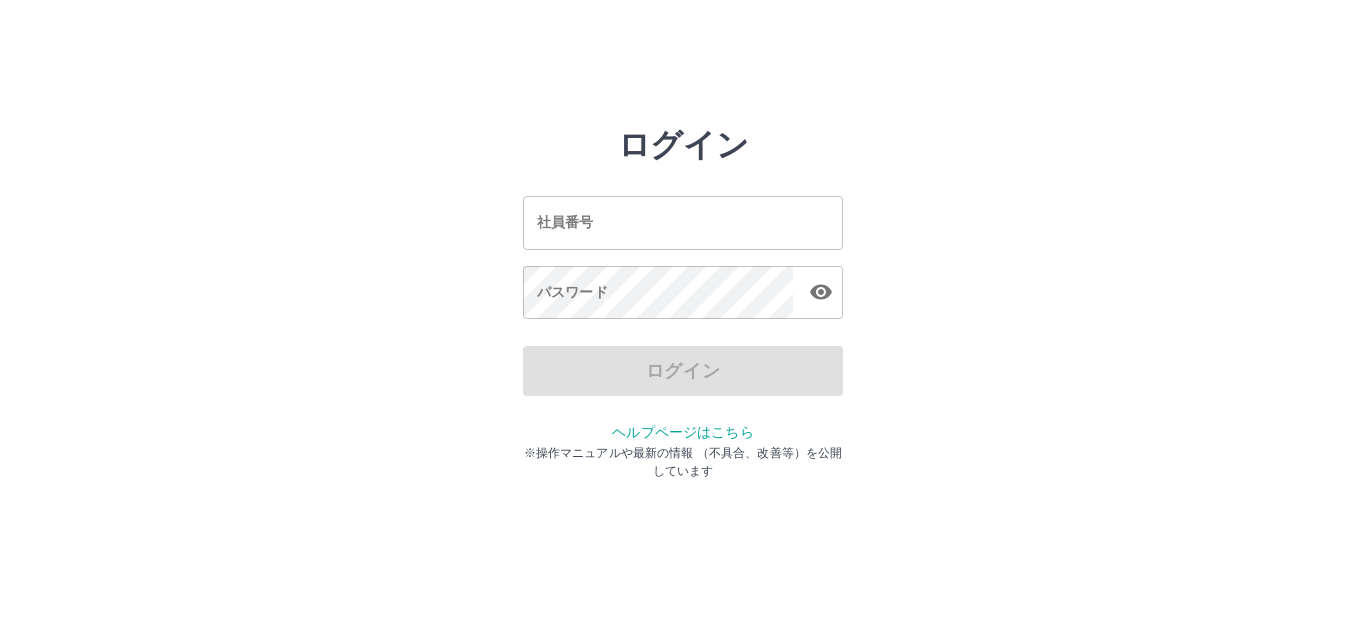 scroll, scrollTop: 0, scrollLeft: 0, axis: both 